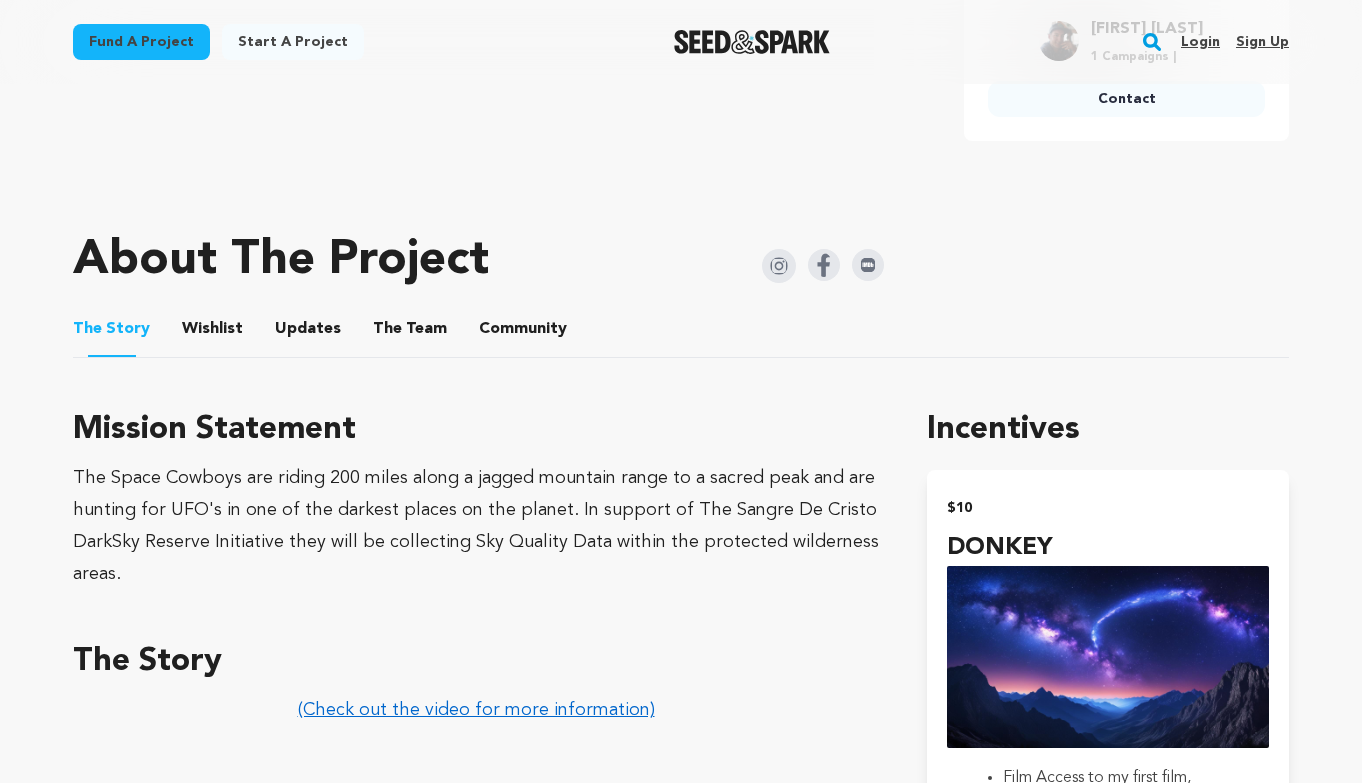 scroll, scrollTop: 802, scrollLeft: 0, axis: vertical 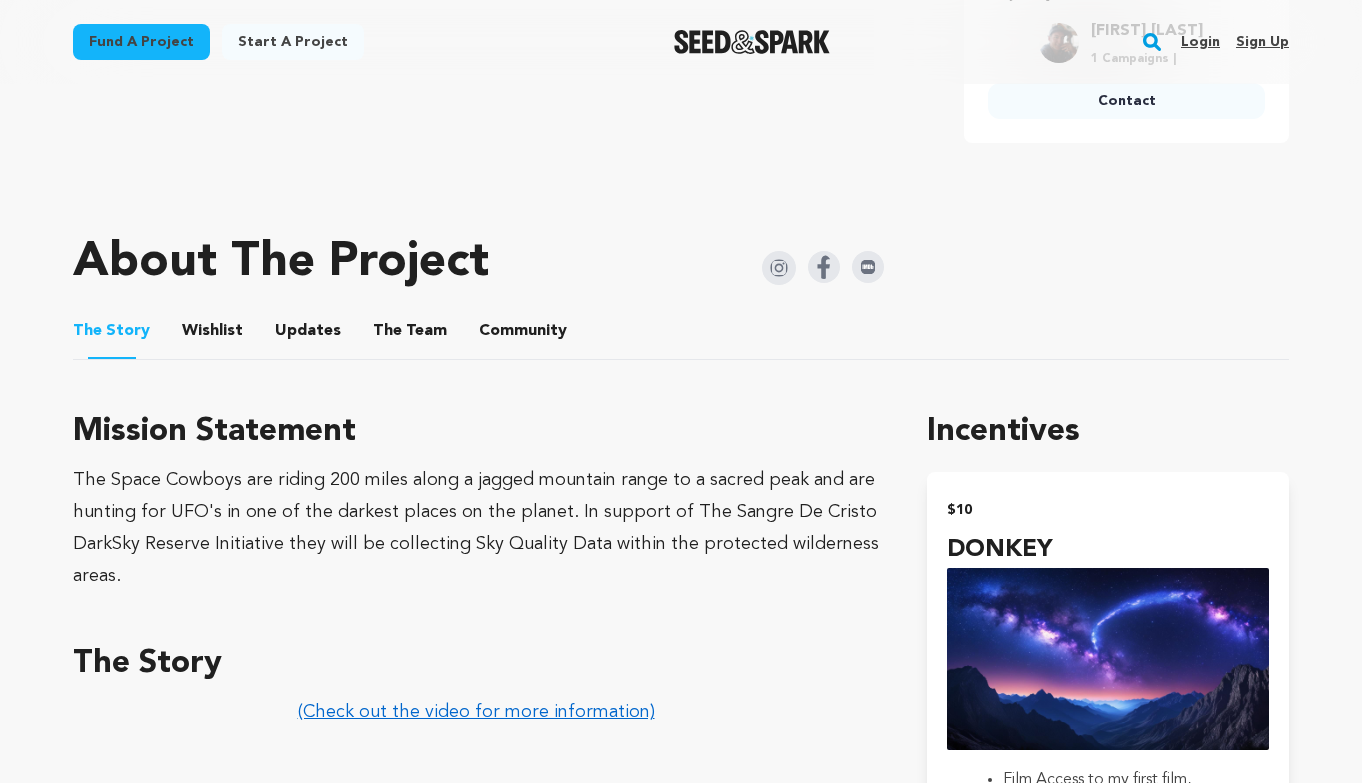 click on "Updates" at bounding box center (308, 335) 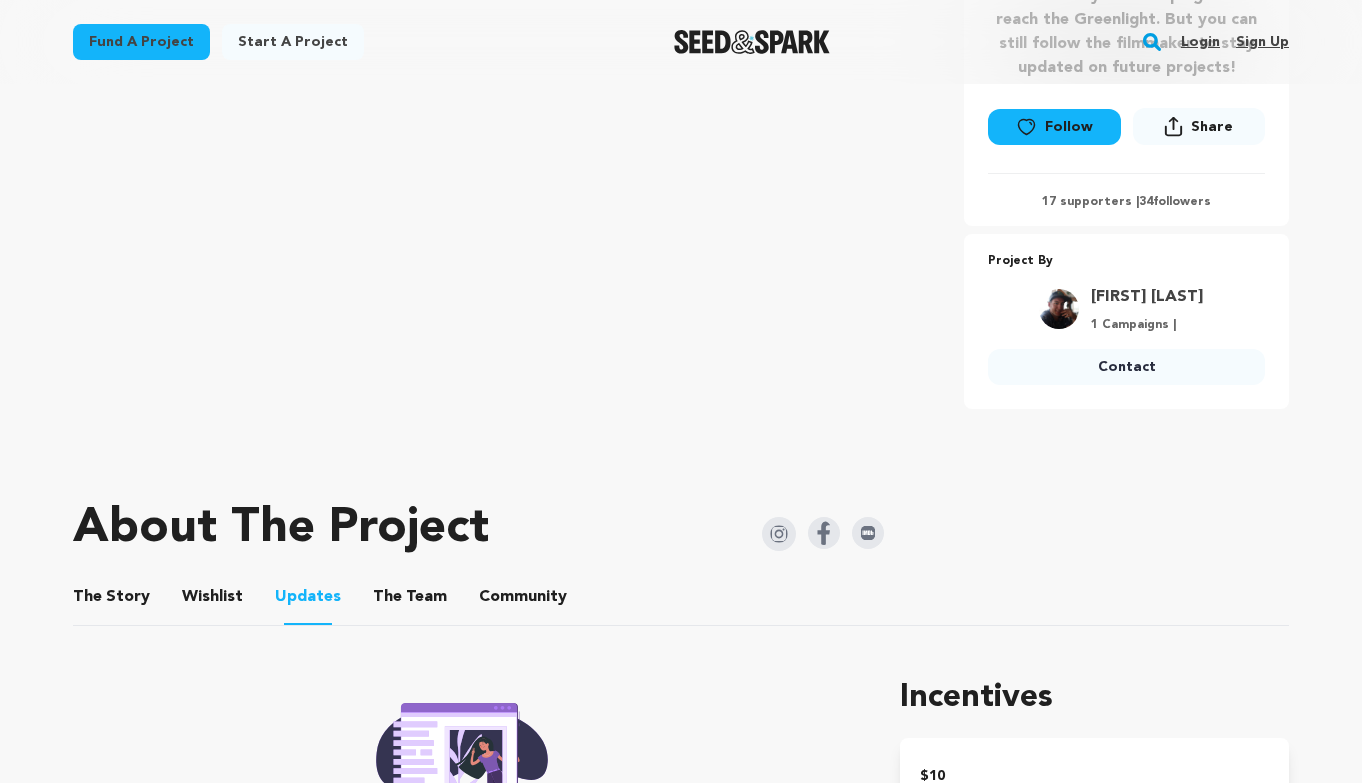 scroll, scrollTop: 424, scrollLeft: 0, axis: vertical 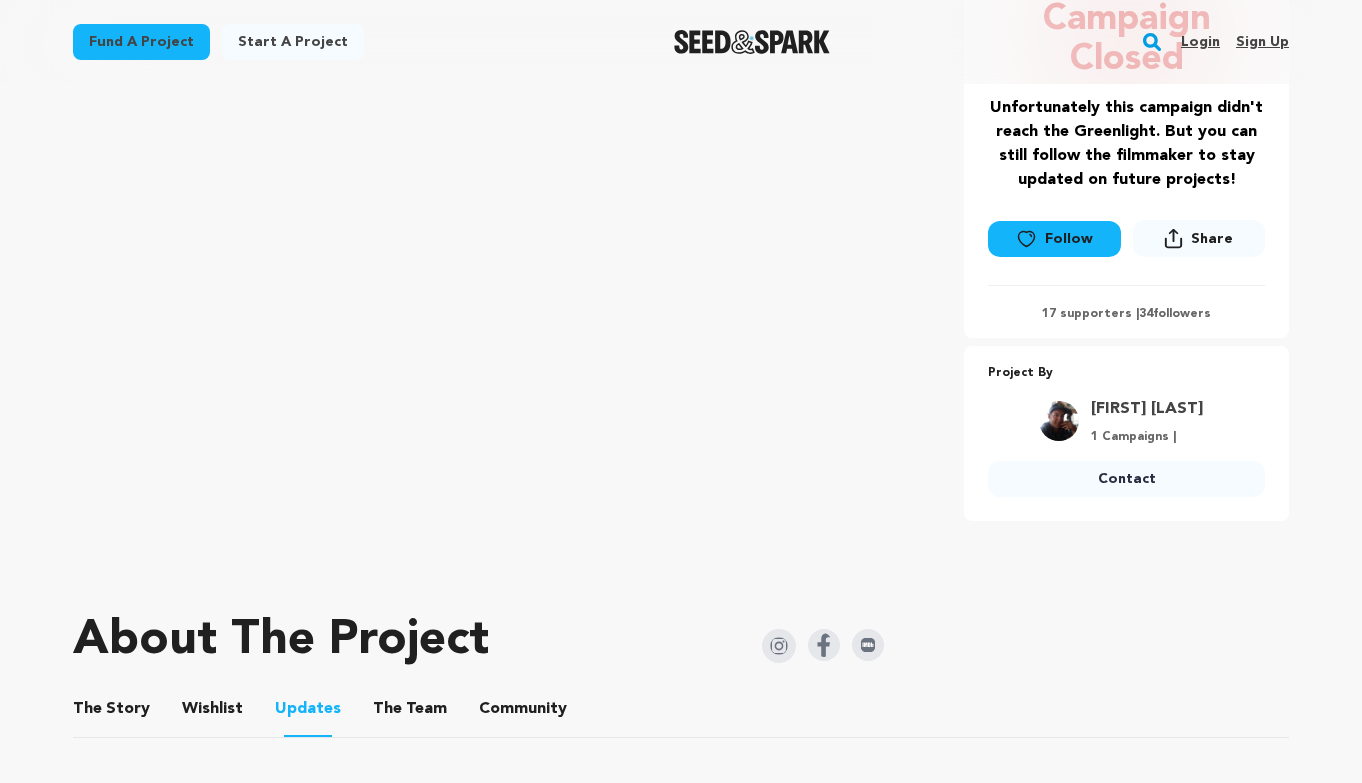 click on "Login" at bounding box center (1200, 42) 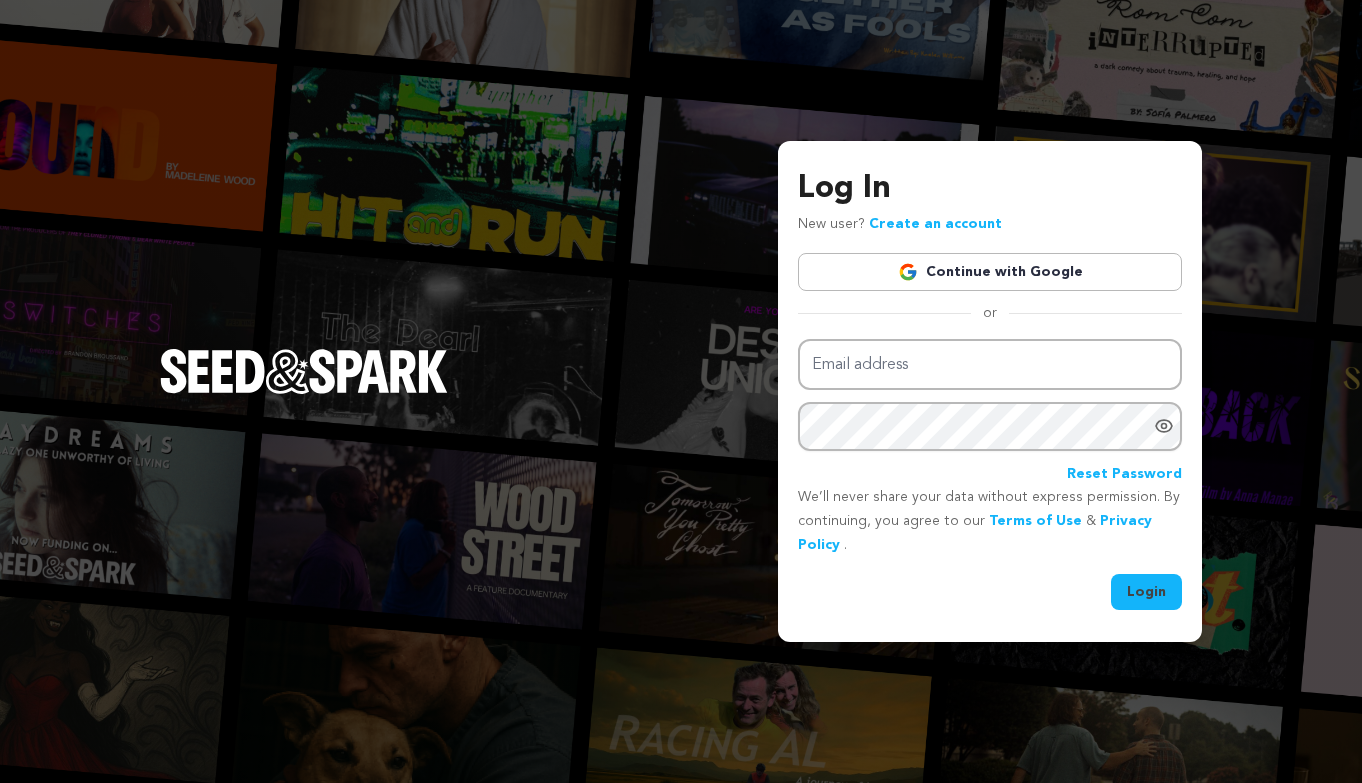 scroll, scrollTop: 0, scrollLeft: 0, axis: both 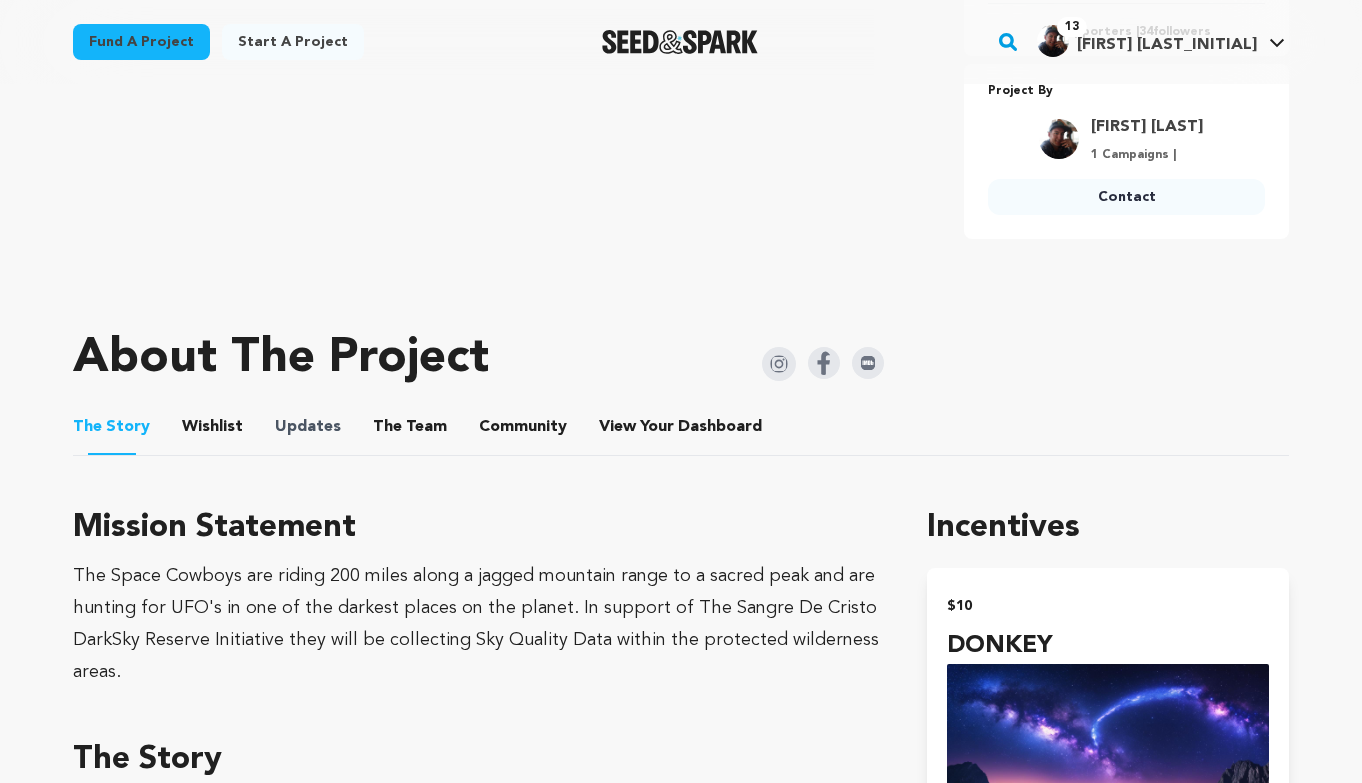 click on "Updates" at bounding box center (308, 427) 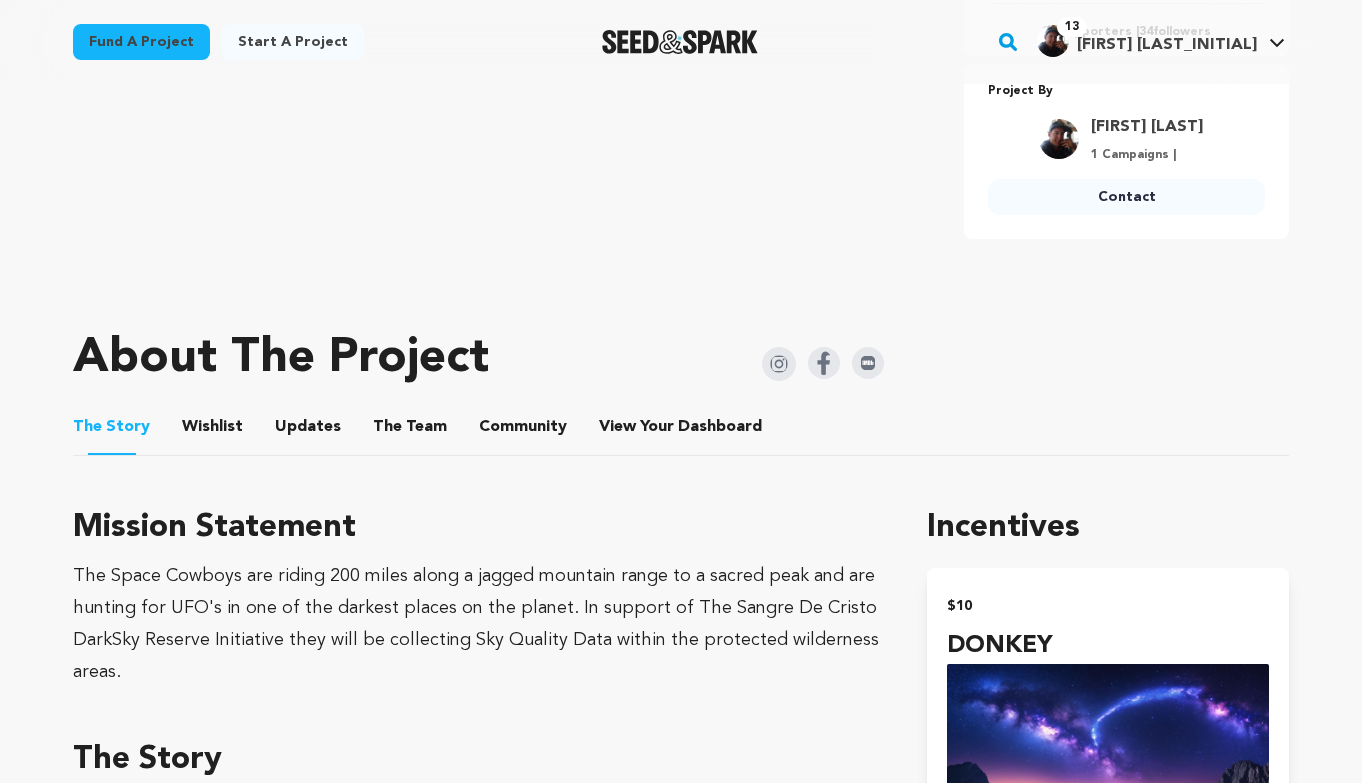 click on "Updates" at bounding box center (308, 431) 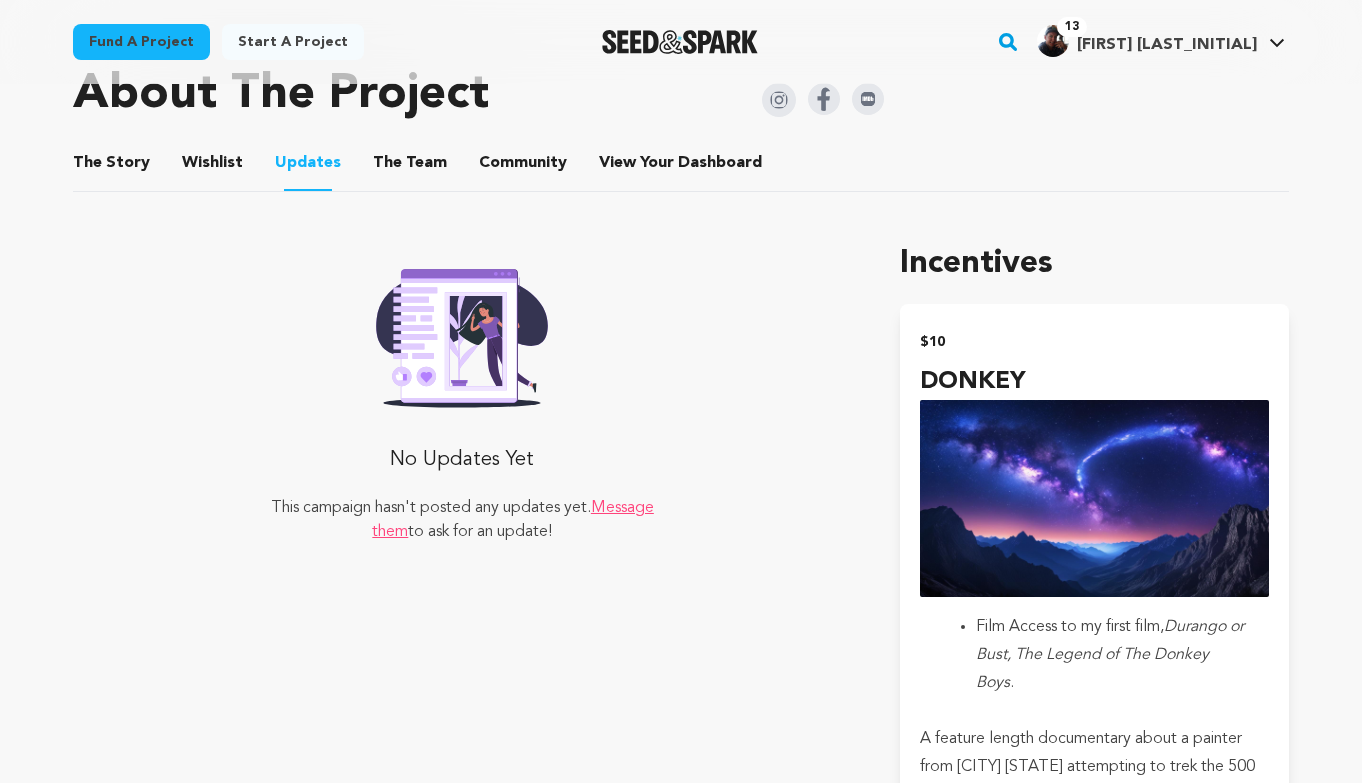 scroll, scrollTop: 1058, scrollLeft: 0, axis: vertical 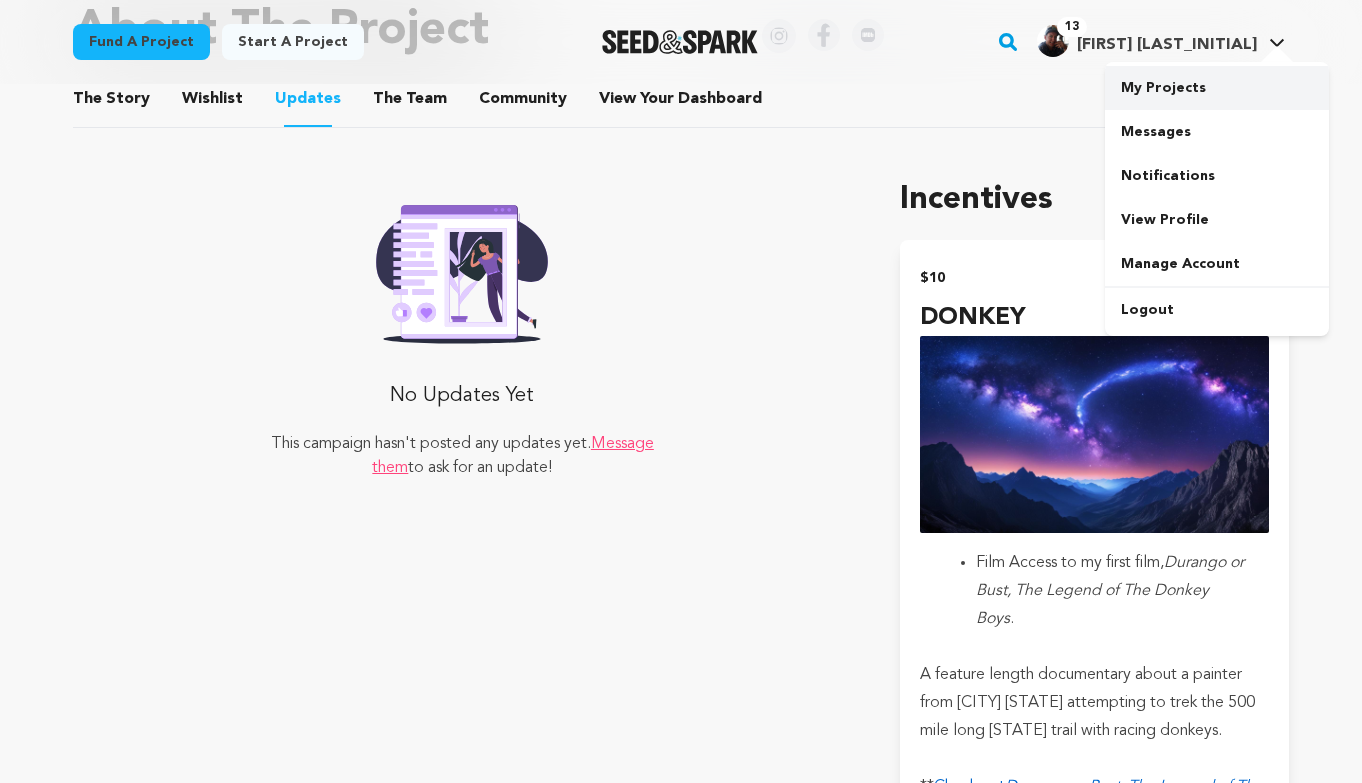 click on "My Projects" at bounding box center (1217, 88) 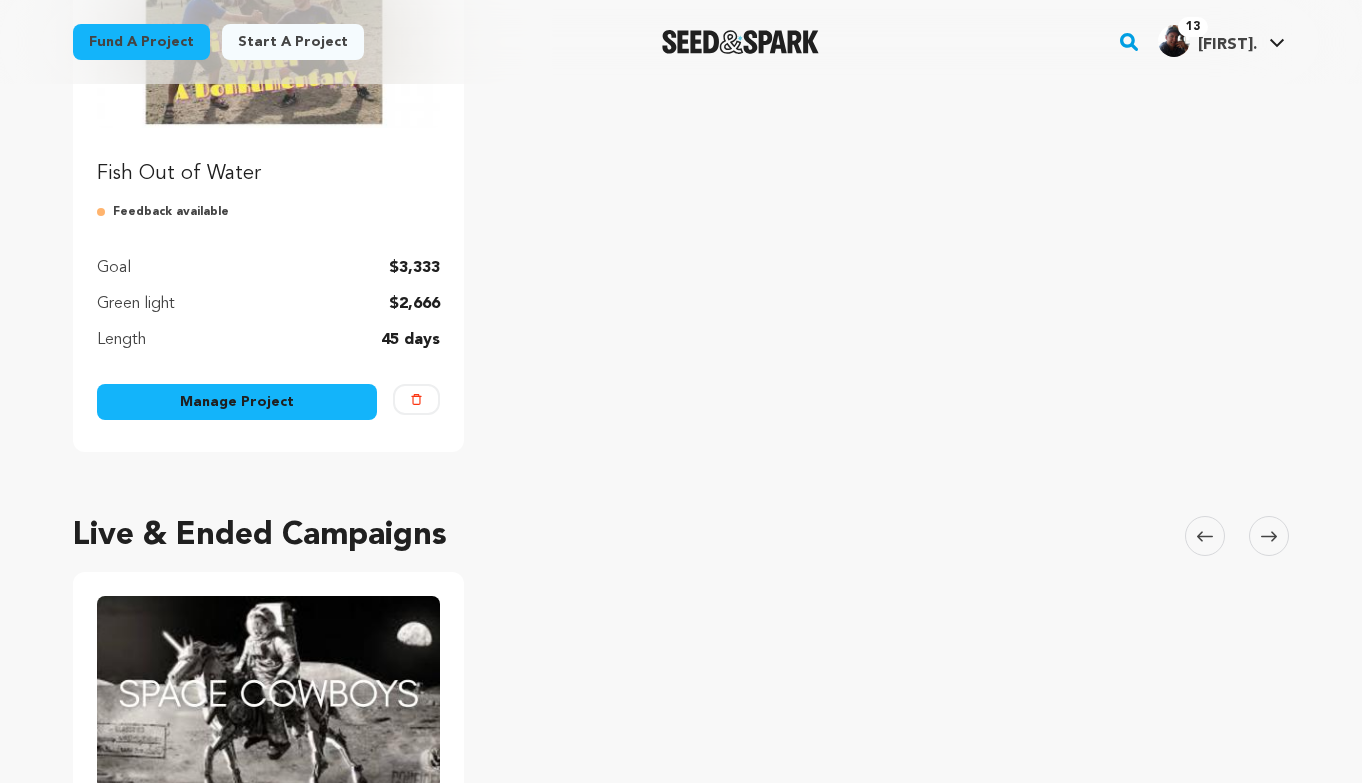 scroll, scrollTop: 487, scrollLeft: 0, axis: vertical 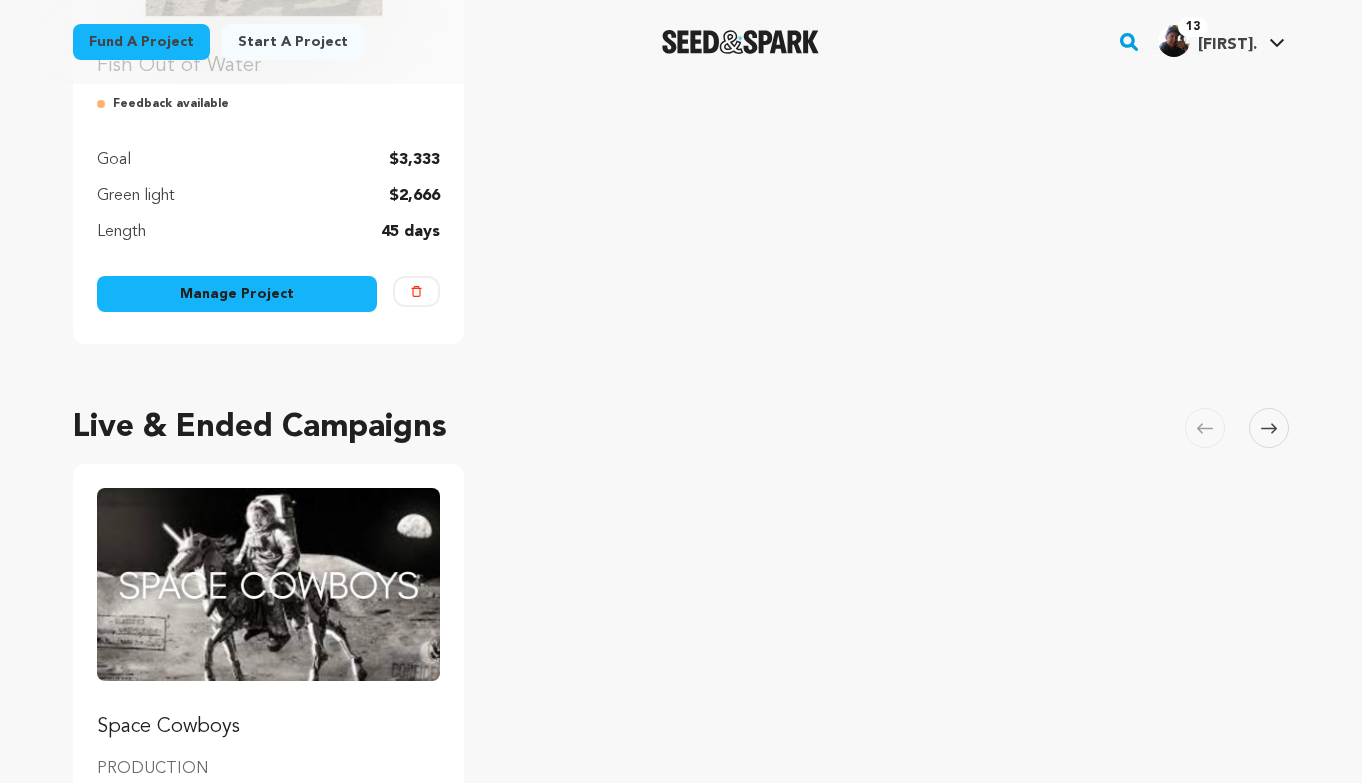 click at bounding box center (268, 584) 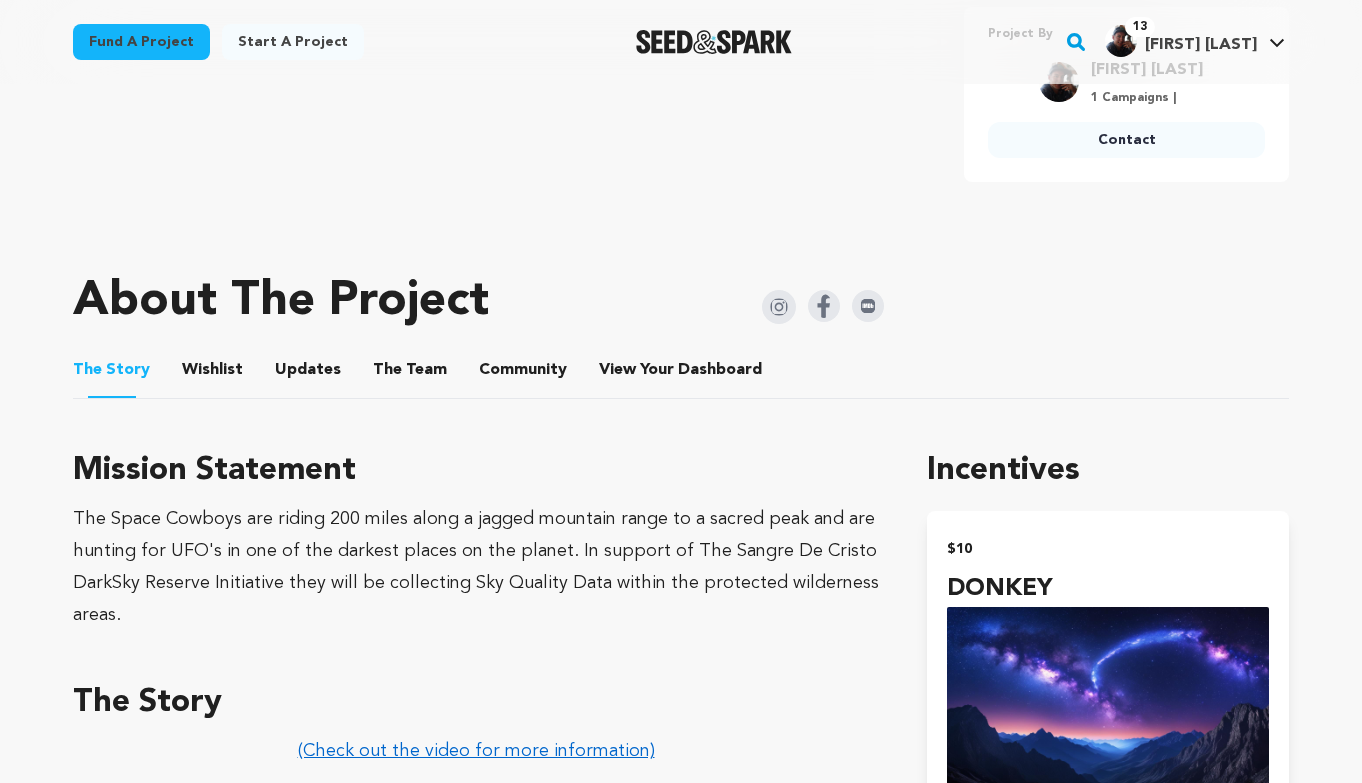 scroll, scrollTop: 927, scrollLeft: 0, axis: vertical 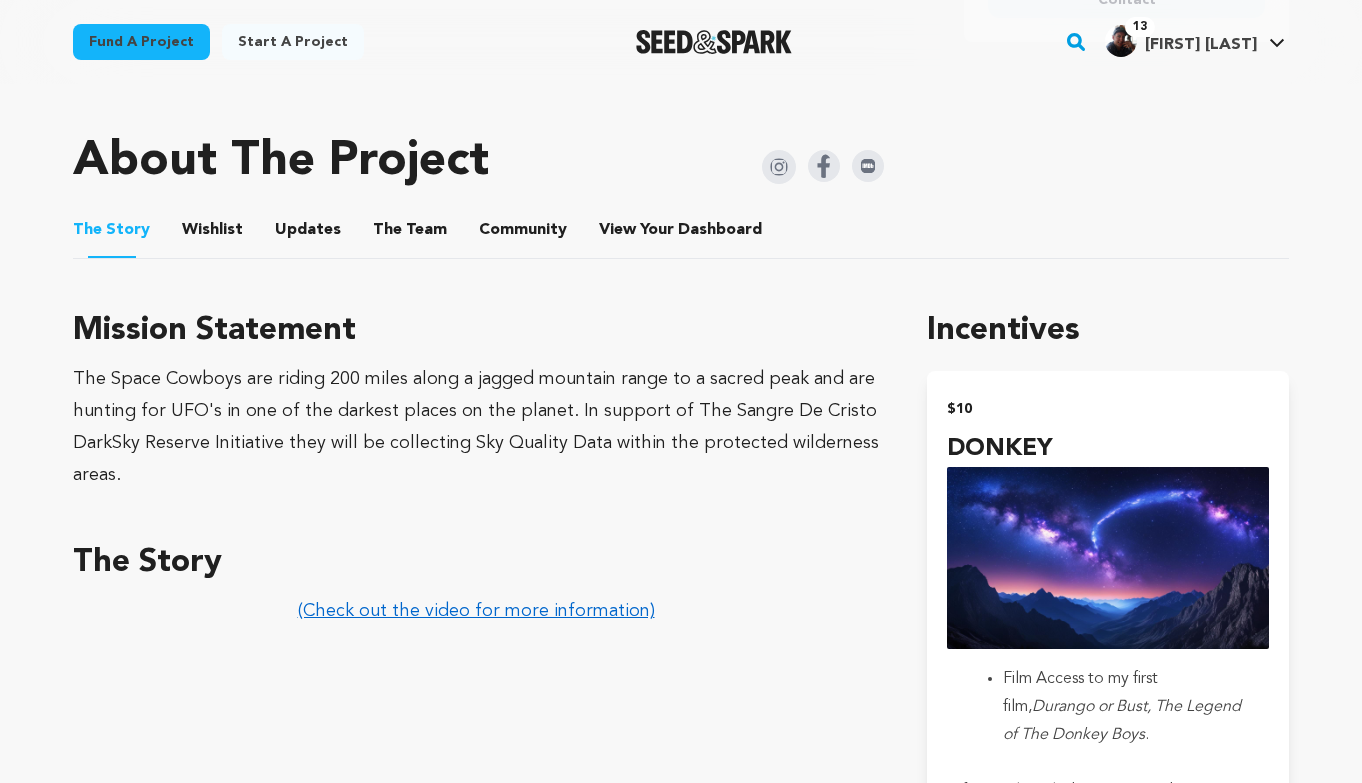 click on "Updates" at bounding box center [308, 234] 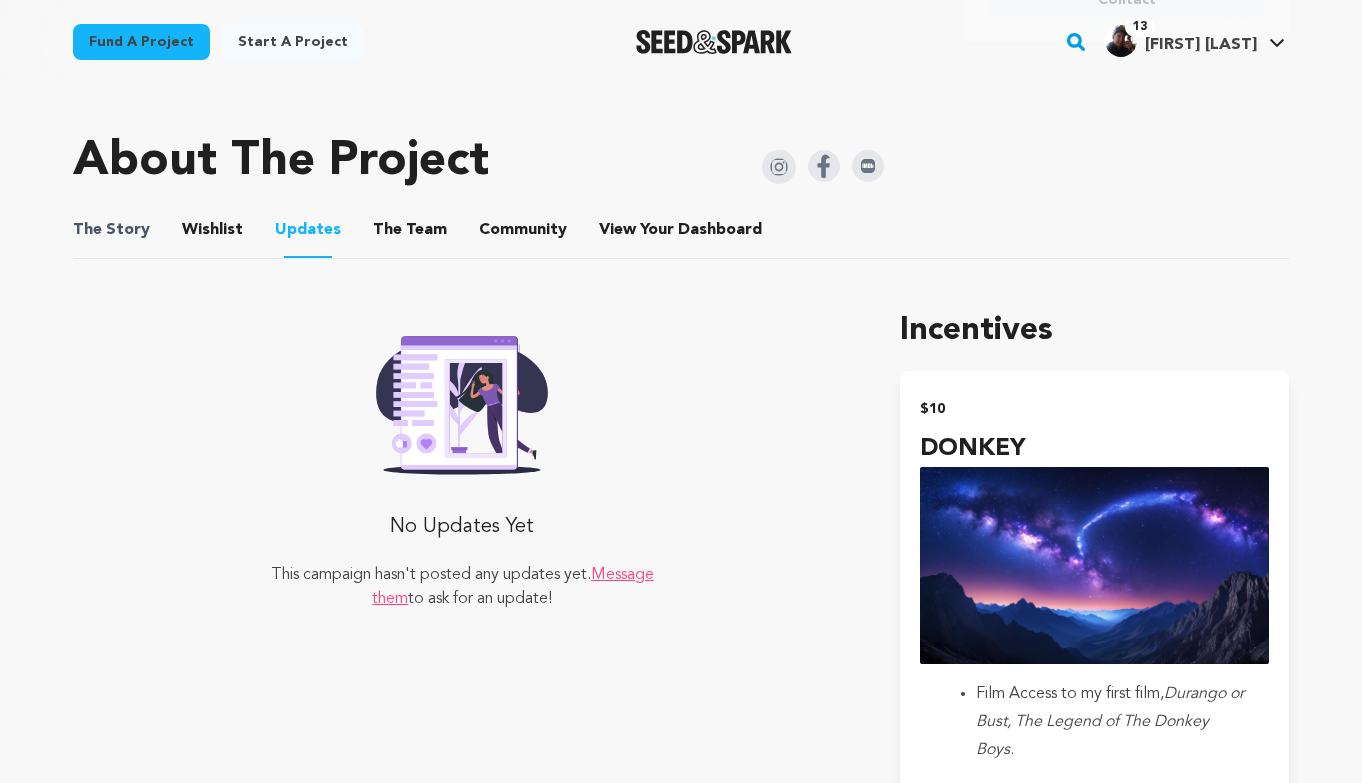 click on "The   Story" at bounding box center [111, 230] 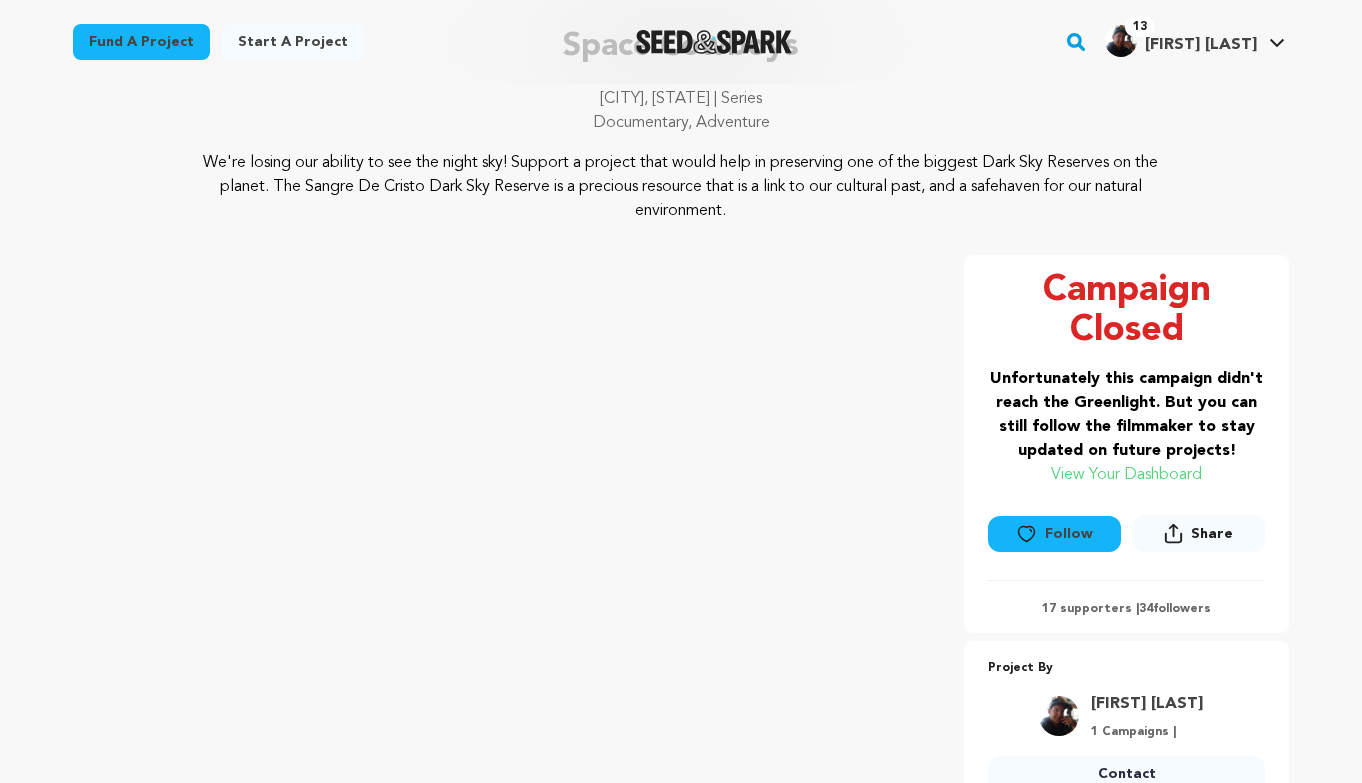 scroll, scrollTop: 160, scrollLeft: 0, axis: vertical 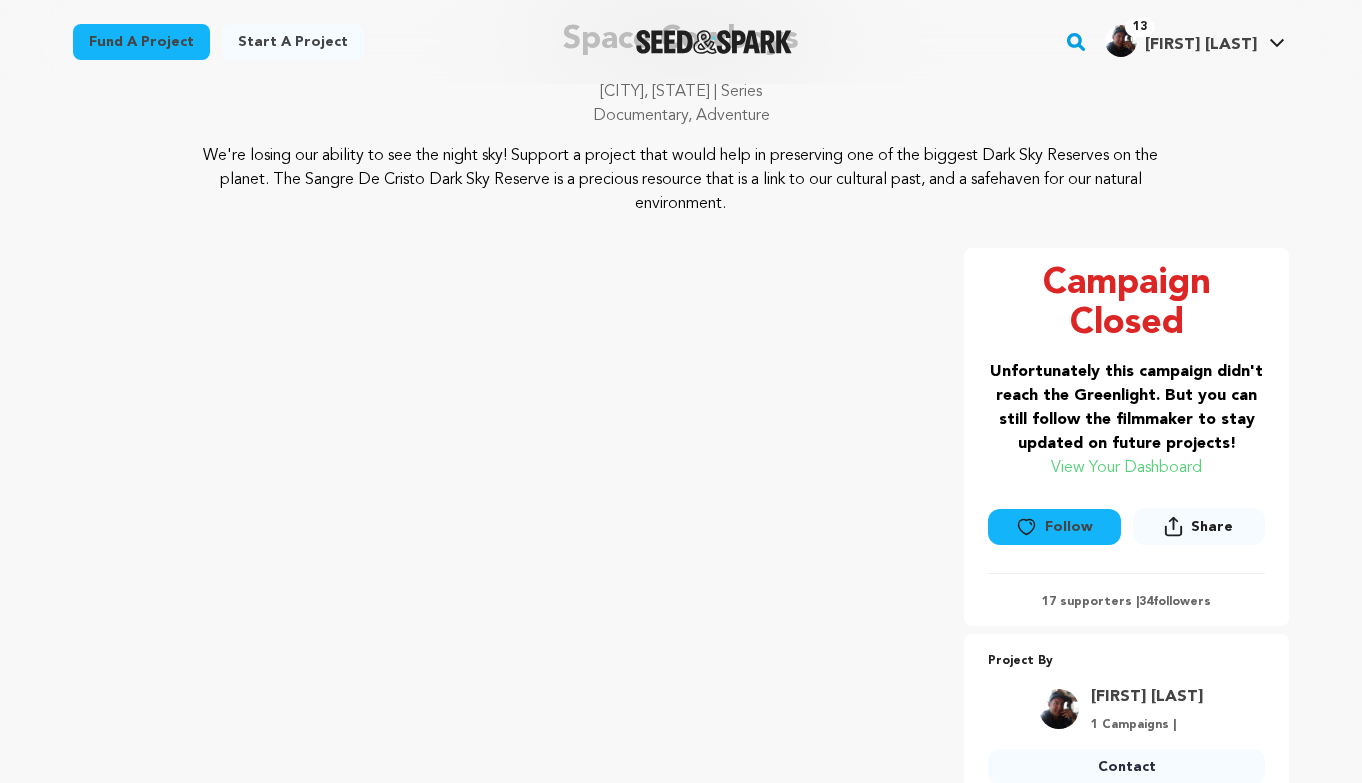 click on "Share" at bounding box center (1212, 527) 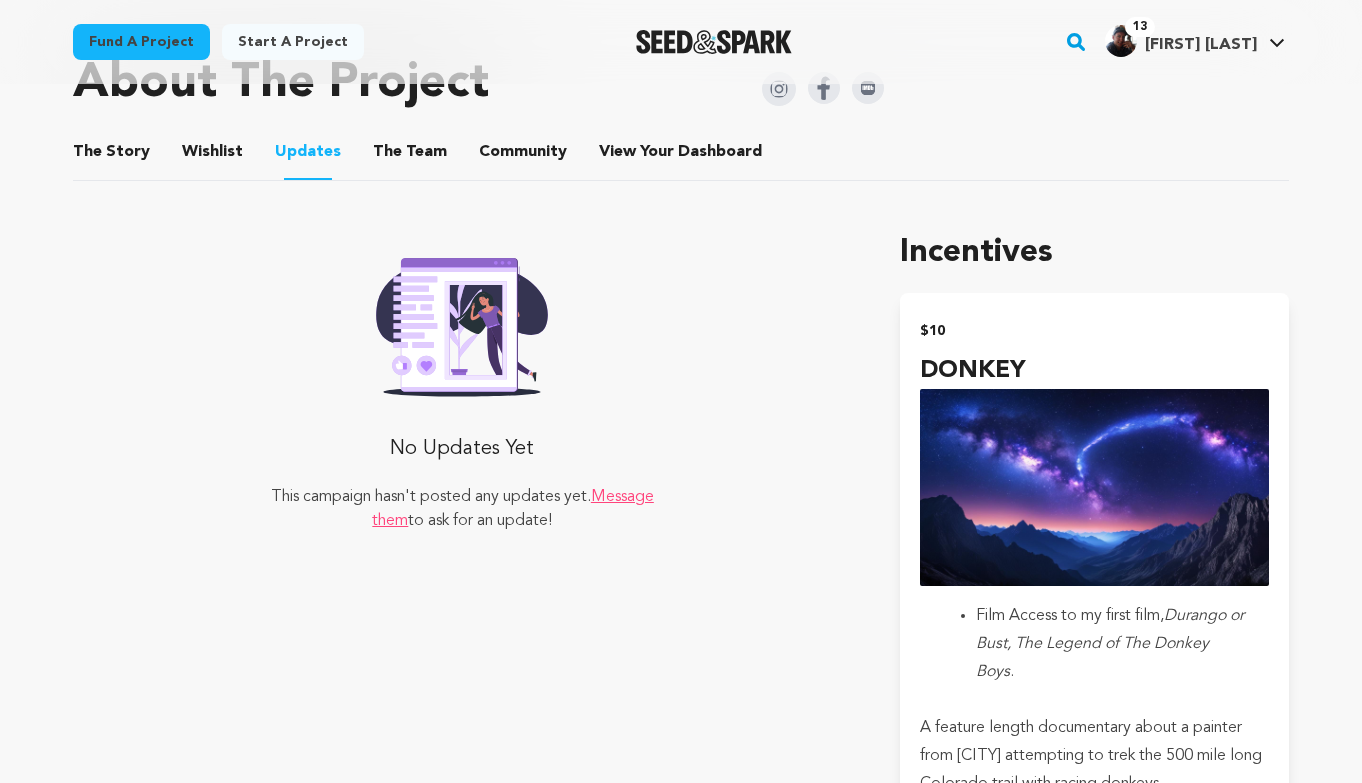 scroll, scrollTop: 996, scrollLeft: 0, axis: vertical 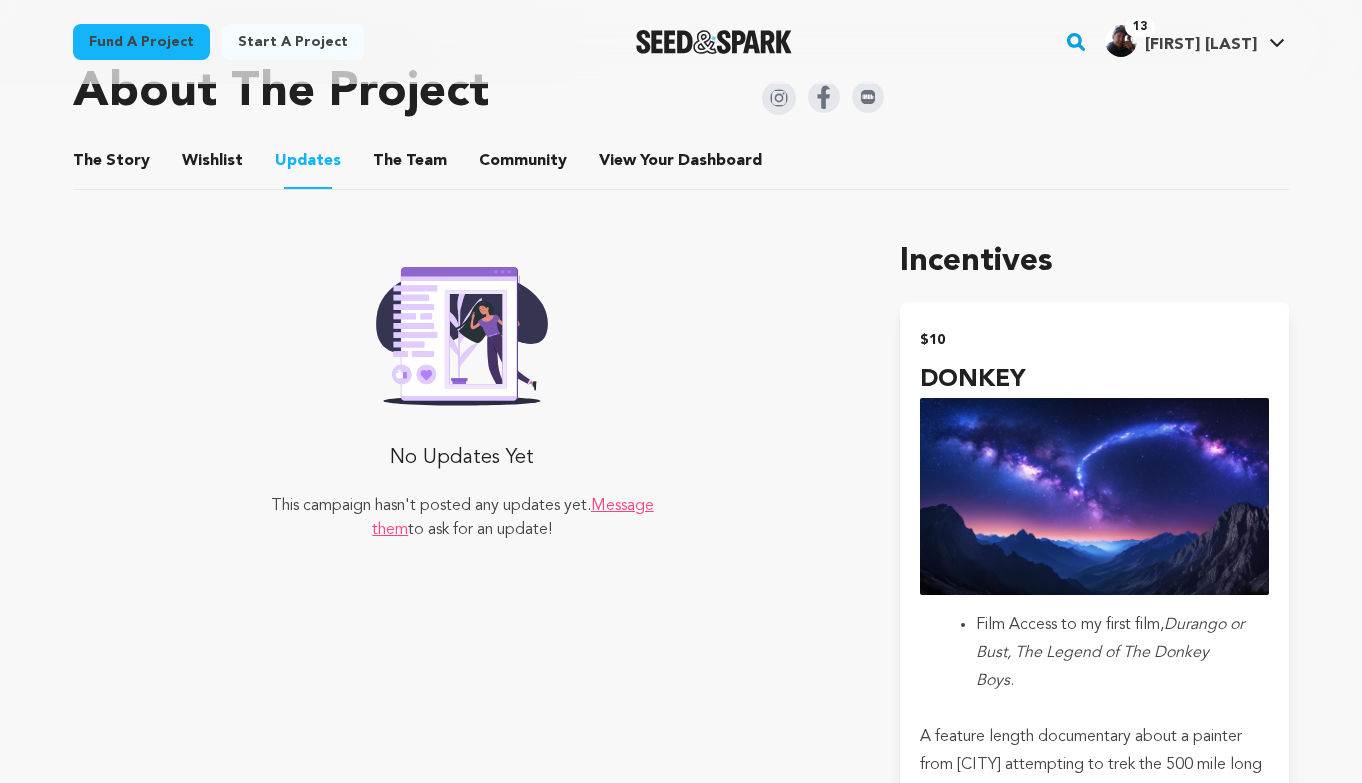 click on "Message them" at bounding box center [513, 518] 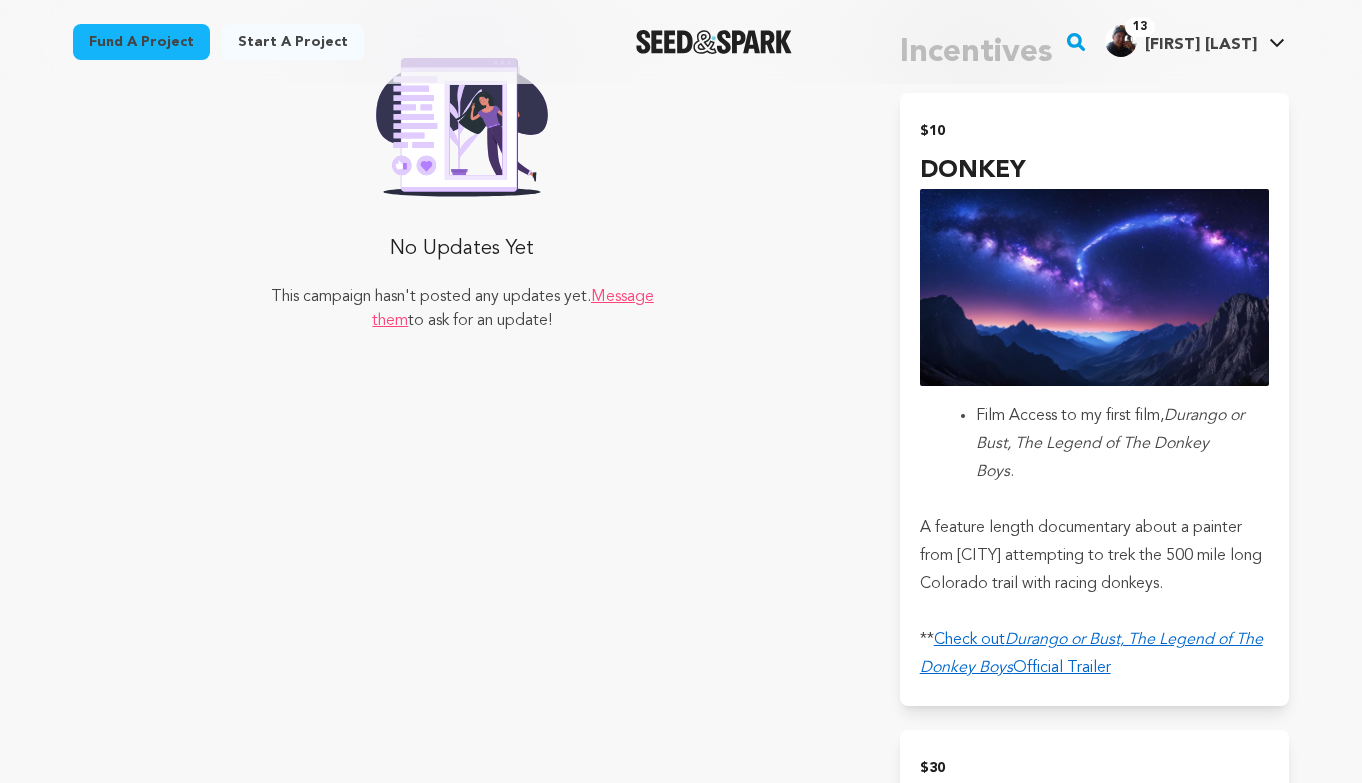 scroll, scrollTop: 1204, scrollLeft: 0, axis: vertical 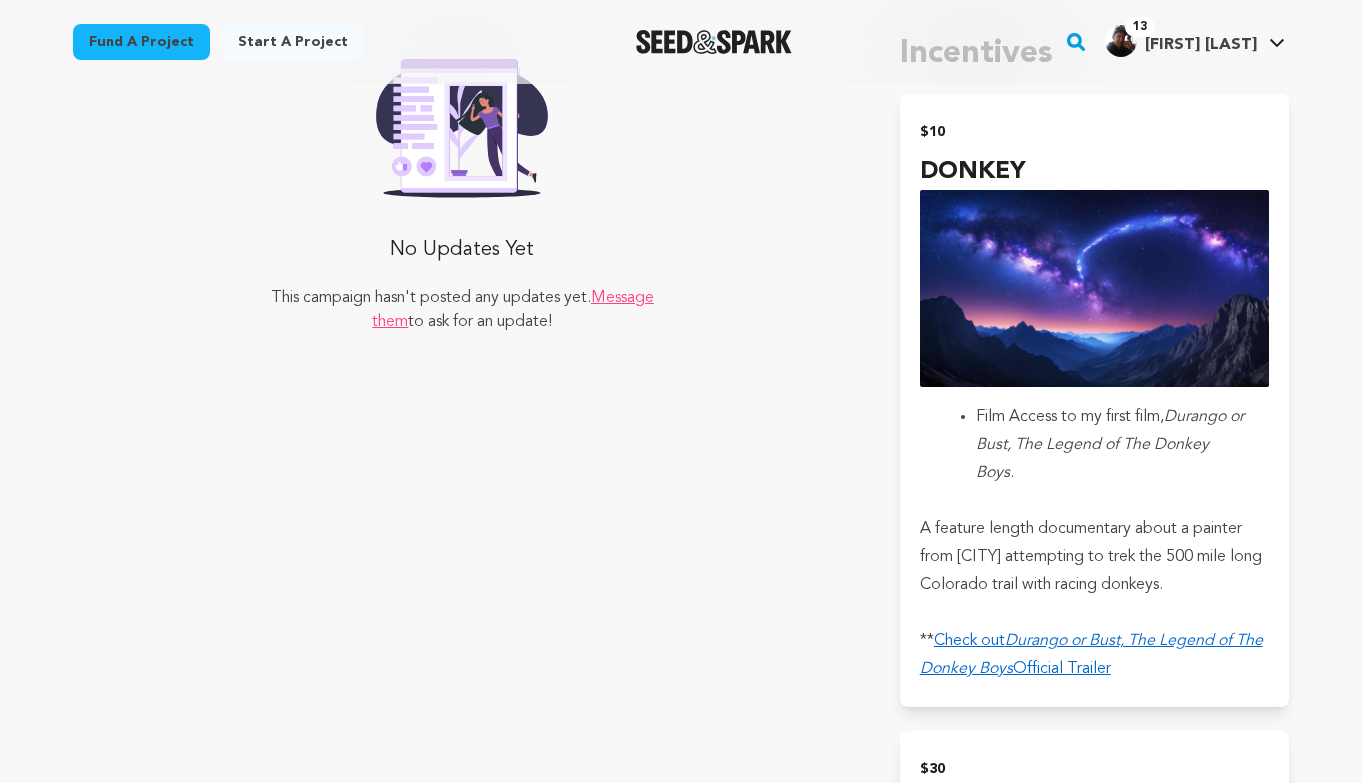click on "Message them" at bounding box center [513, 310] 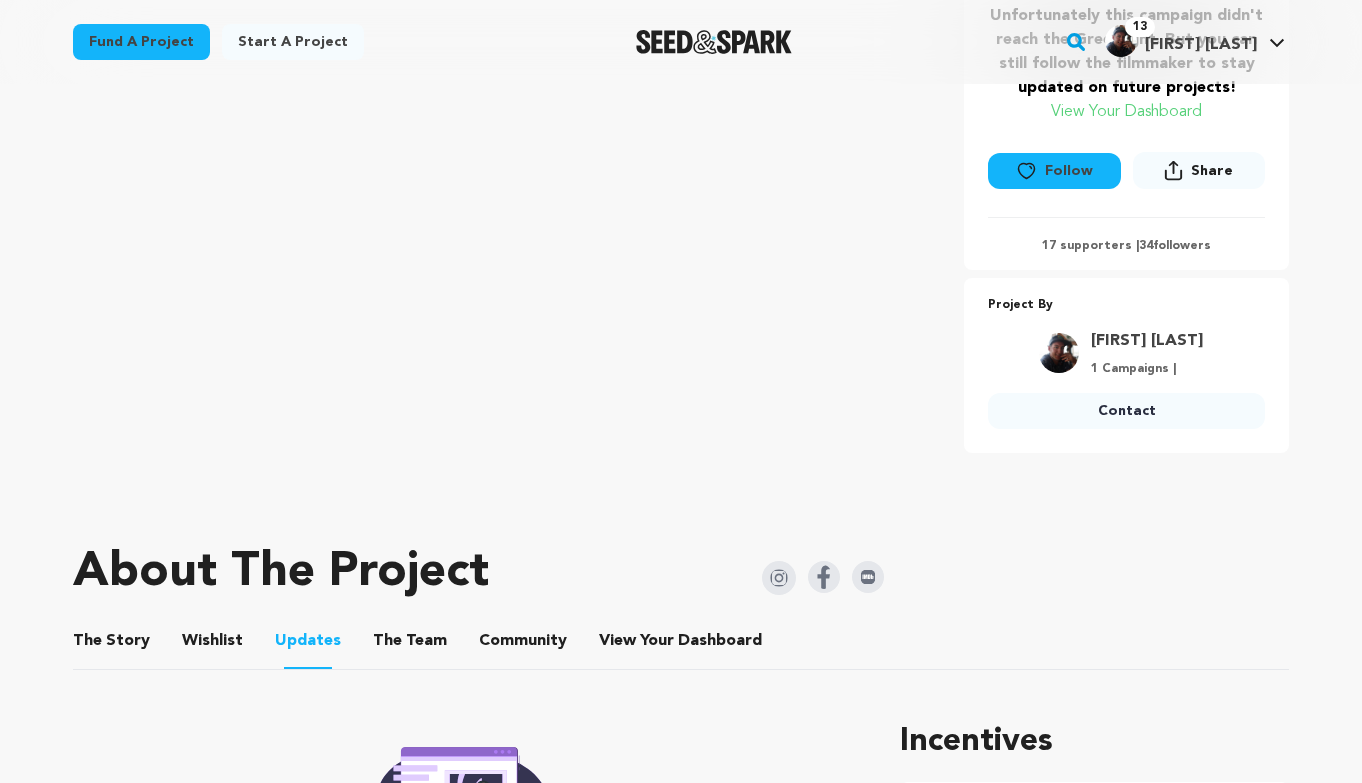 scroll, scrollTop: 574, scrollLeft: 0, axis: vertical 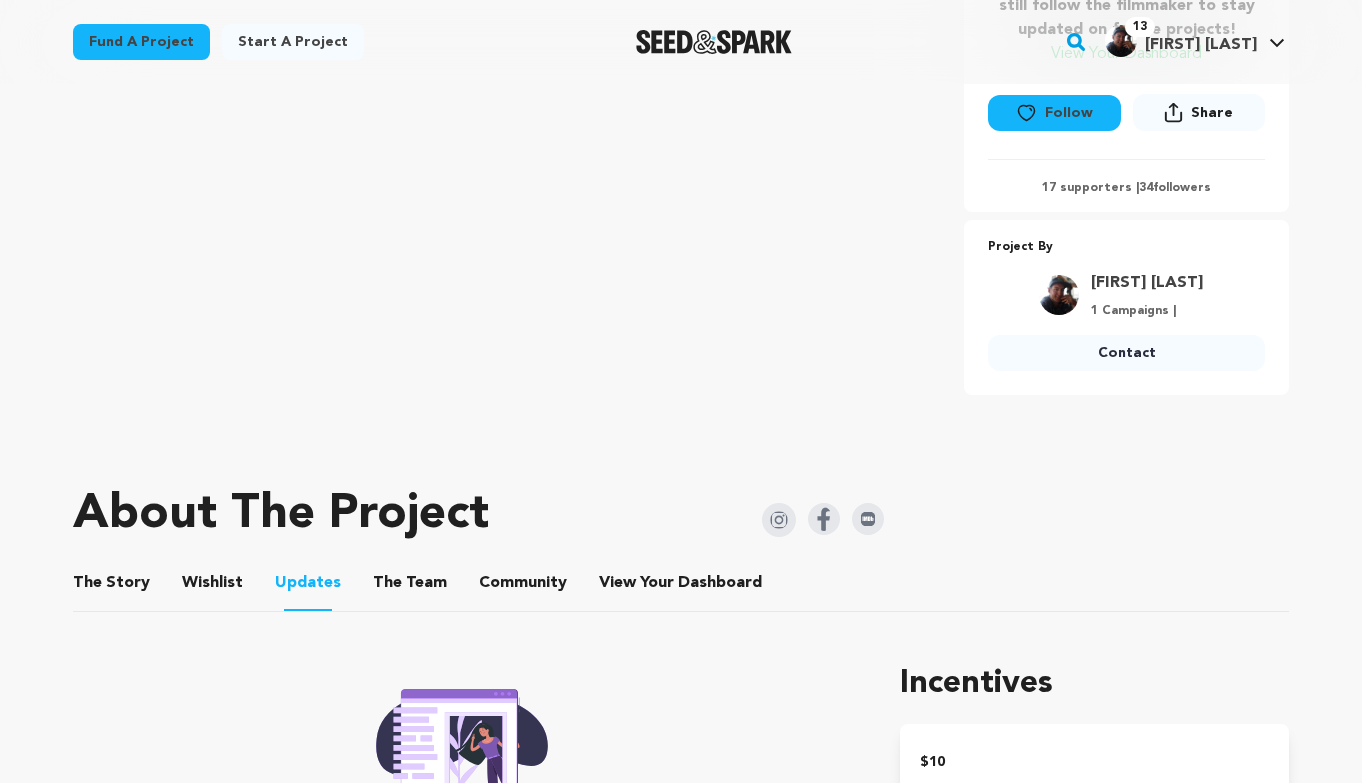 click on "Community" at bounding box center (523, 587) 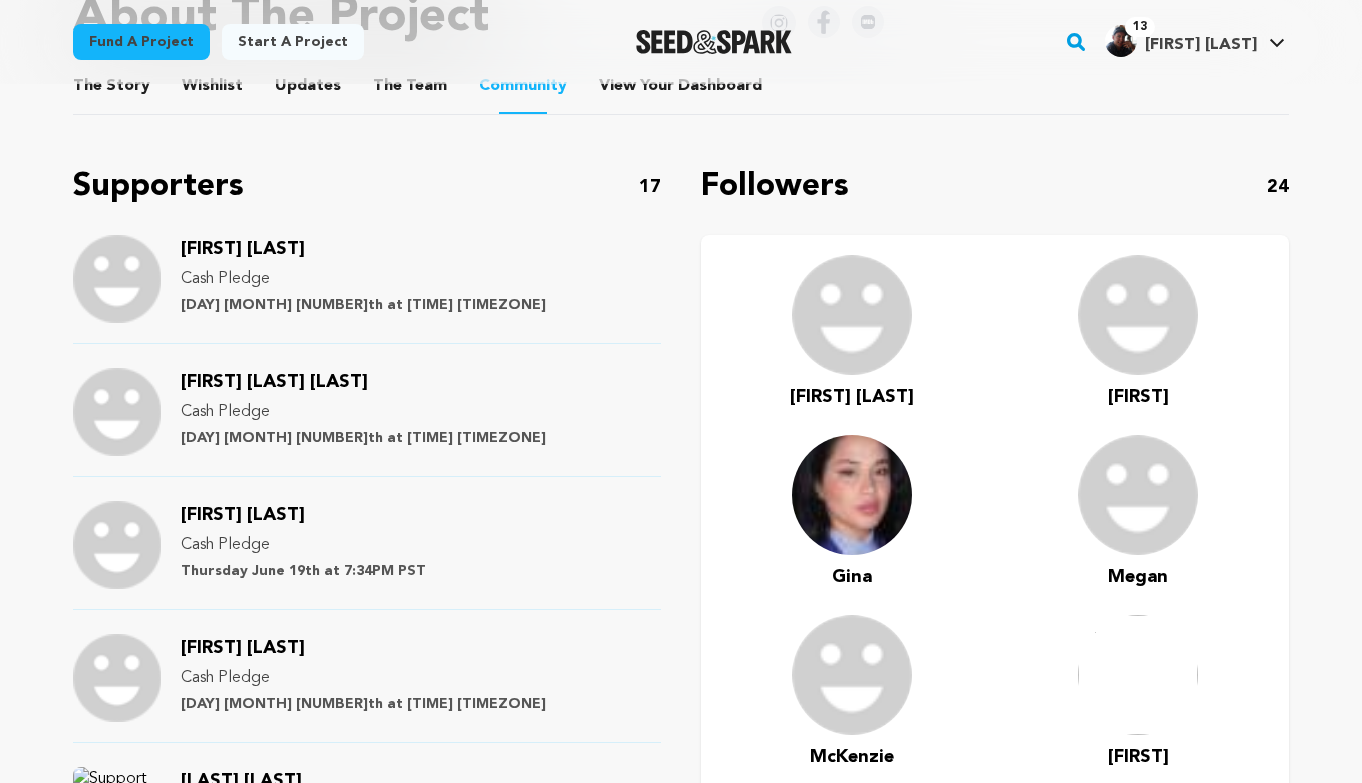 scroll, scrollTop: 1038, scrollLeft: 0, axis: vertical 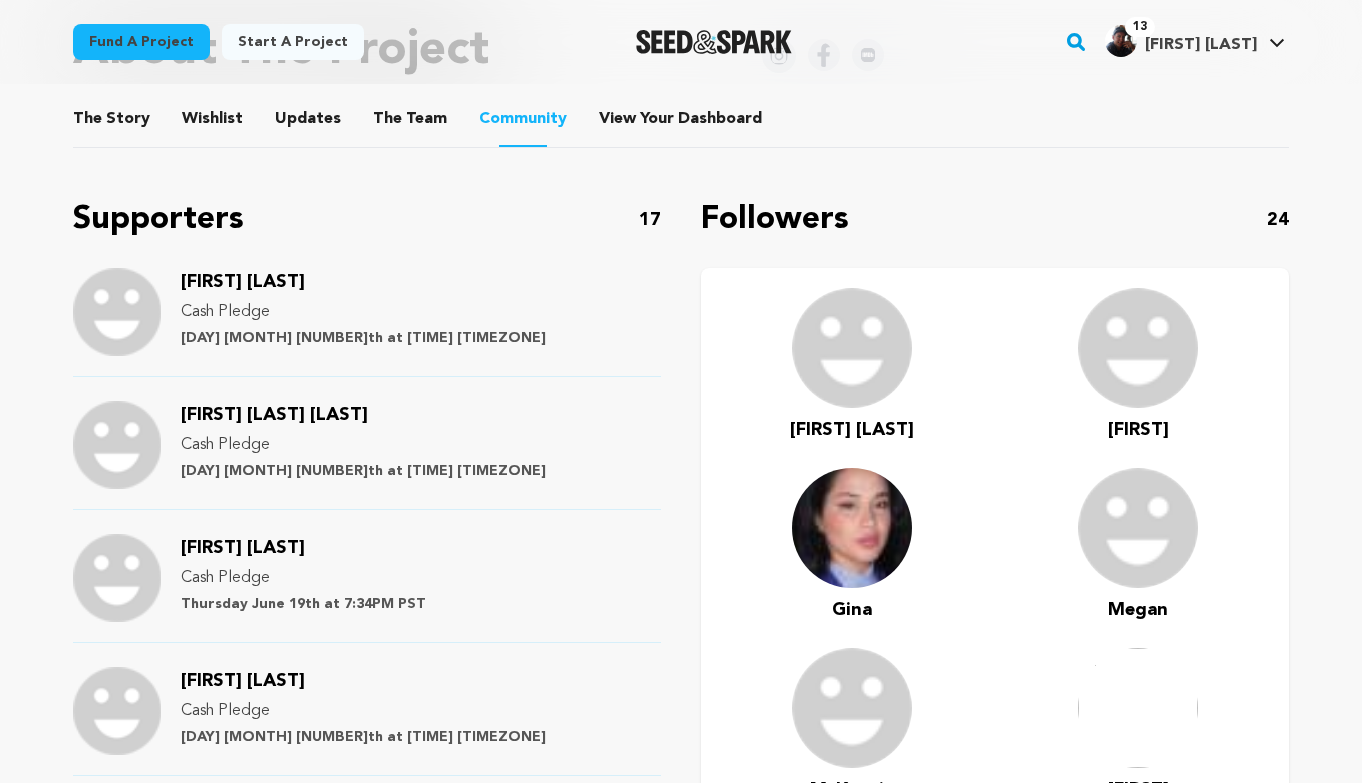 click on "[FIRST] [LAST]" at bounding box center (243, 282) 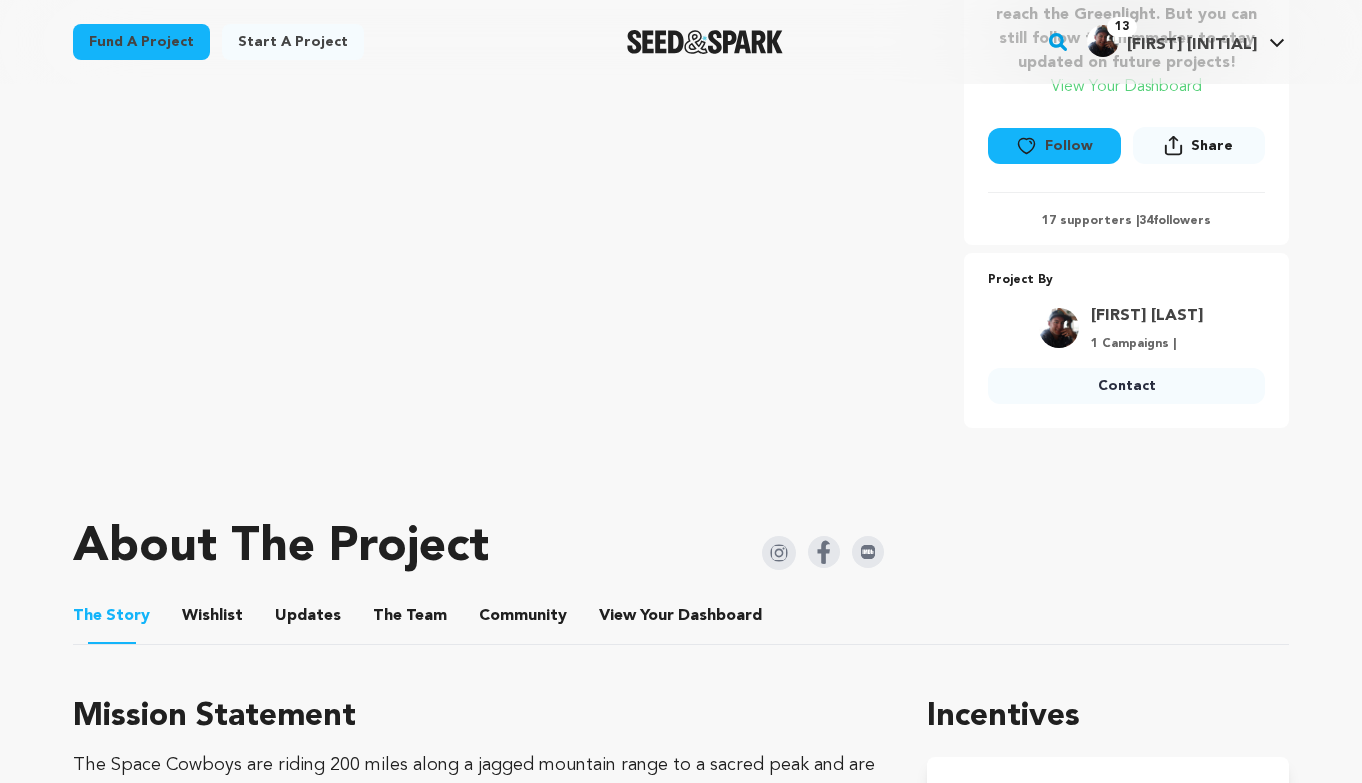 scroll, scrollTop: 548, scrollLeft: 0, axis: vertical 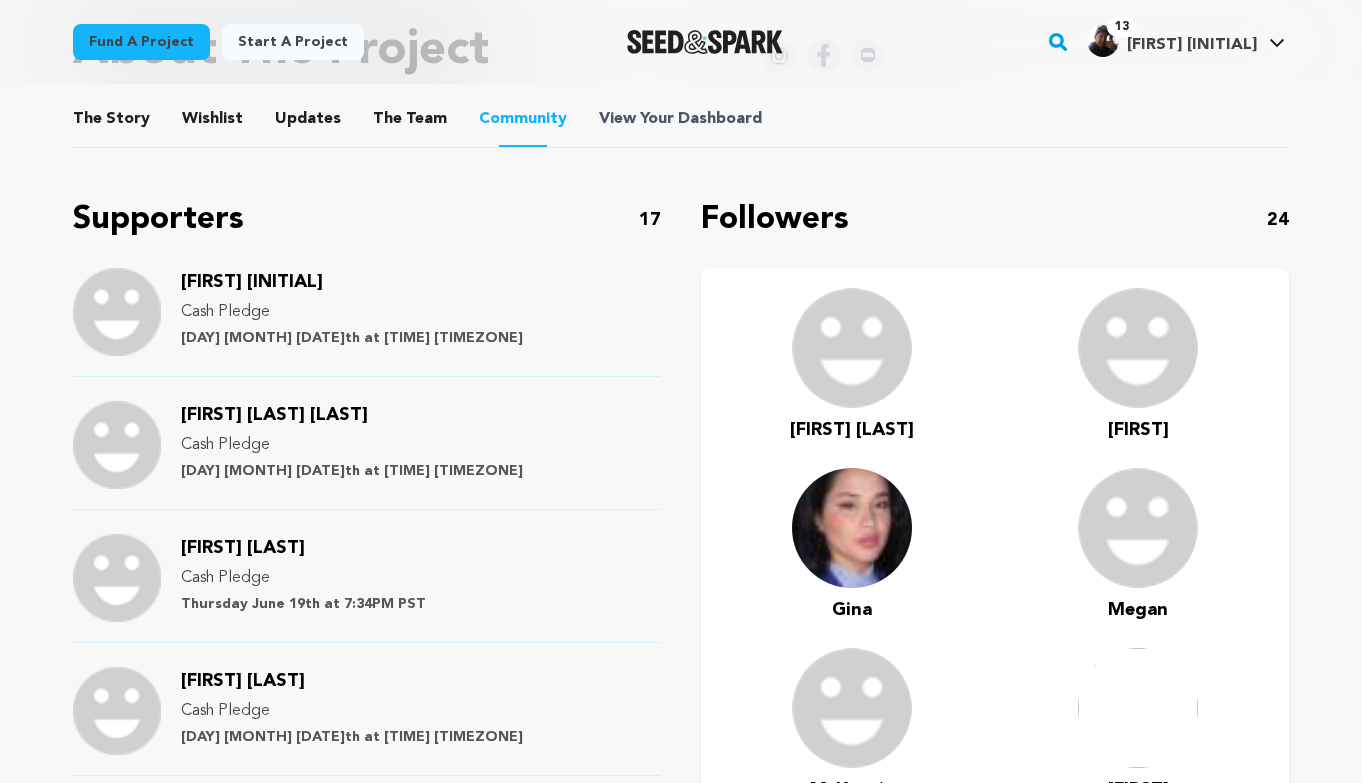 click on "View   Your   Dashboard" at bounding box center [682, 119] 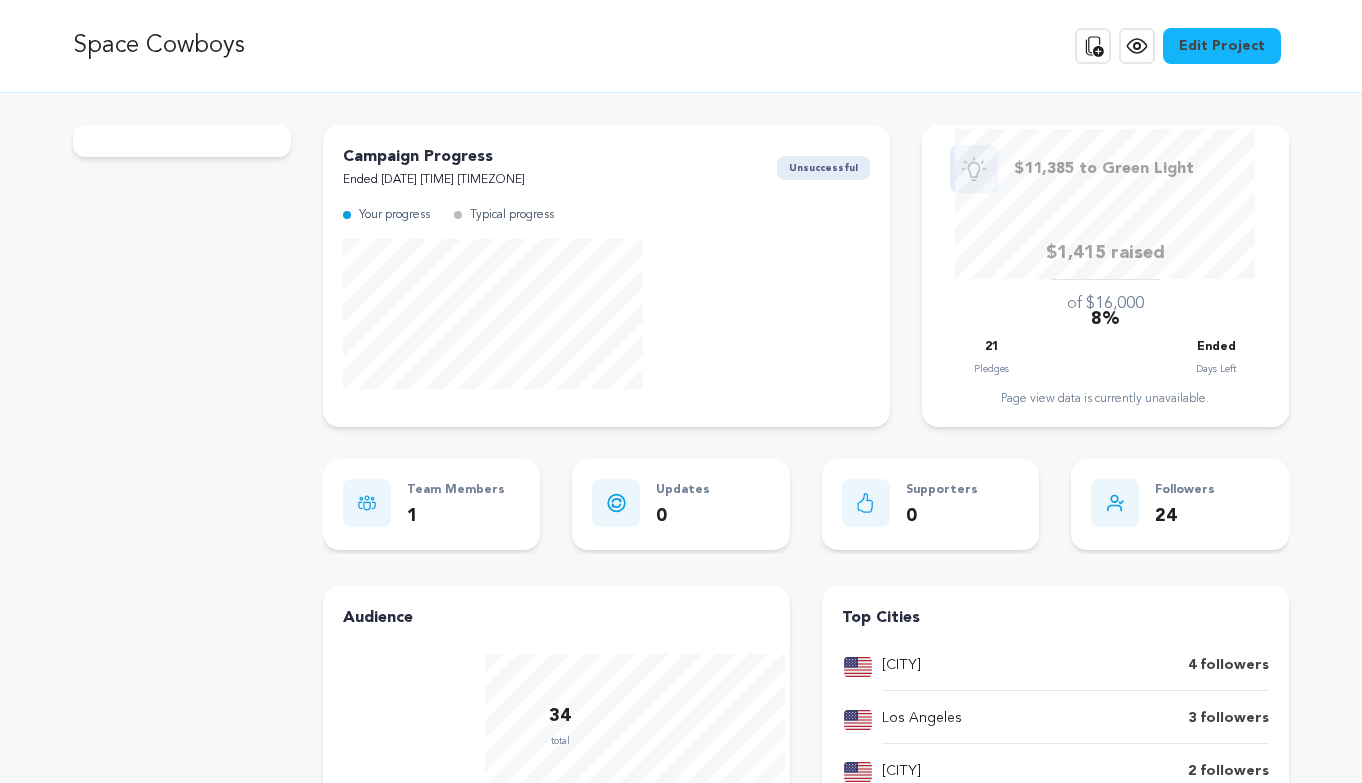 scroll, scrollTop: 0, scrollLeft: 0, axis: both 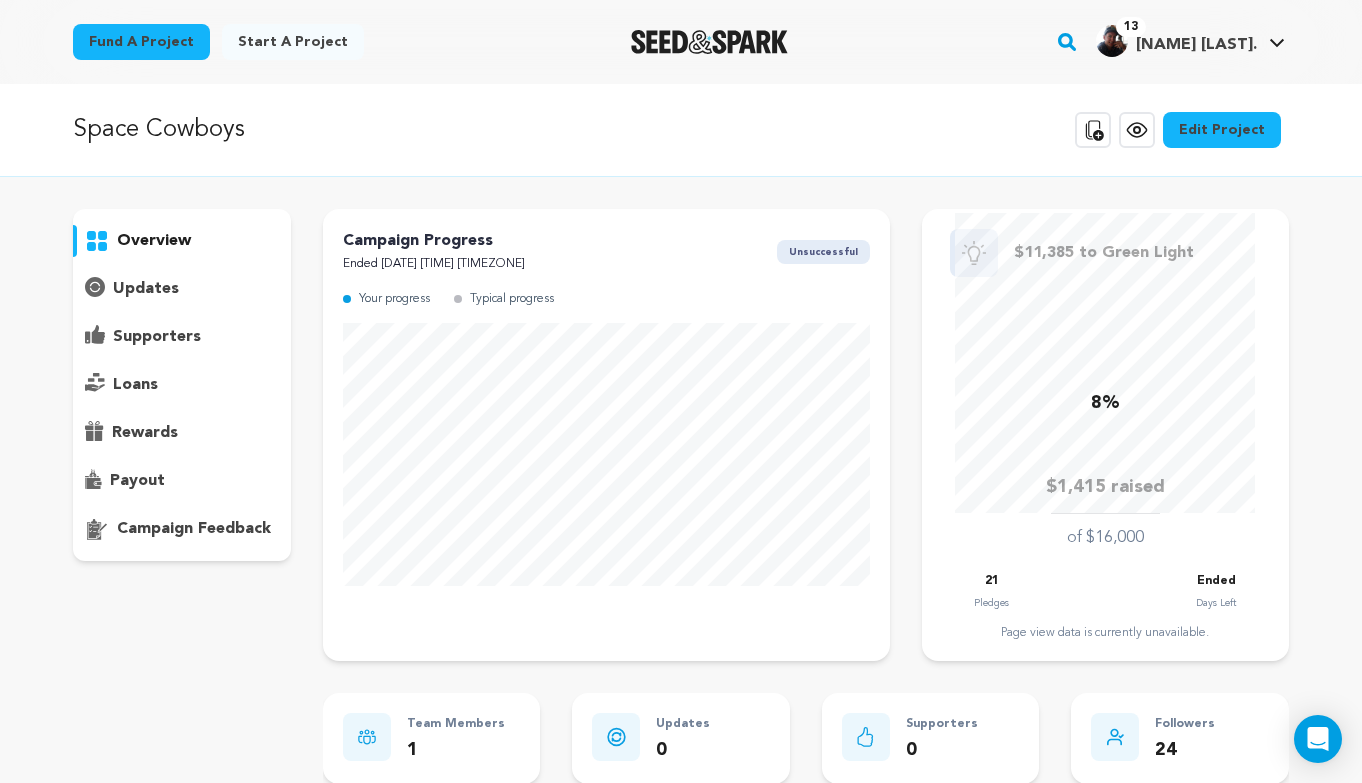 click on "supporters" at bounding box center [157, 337] 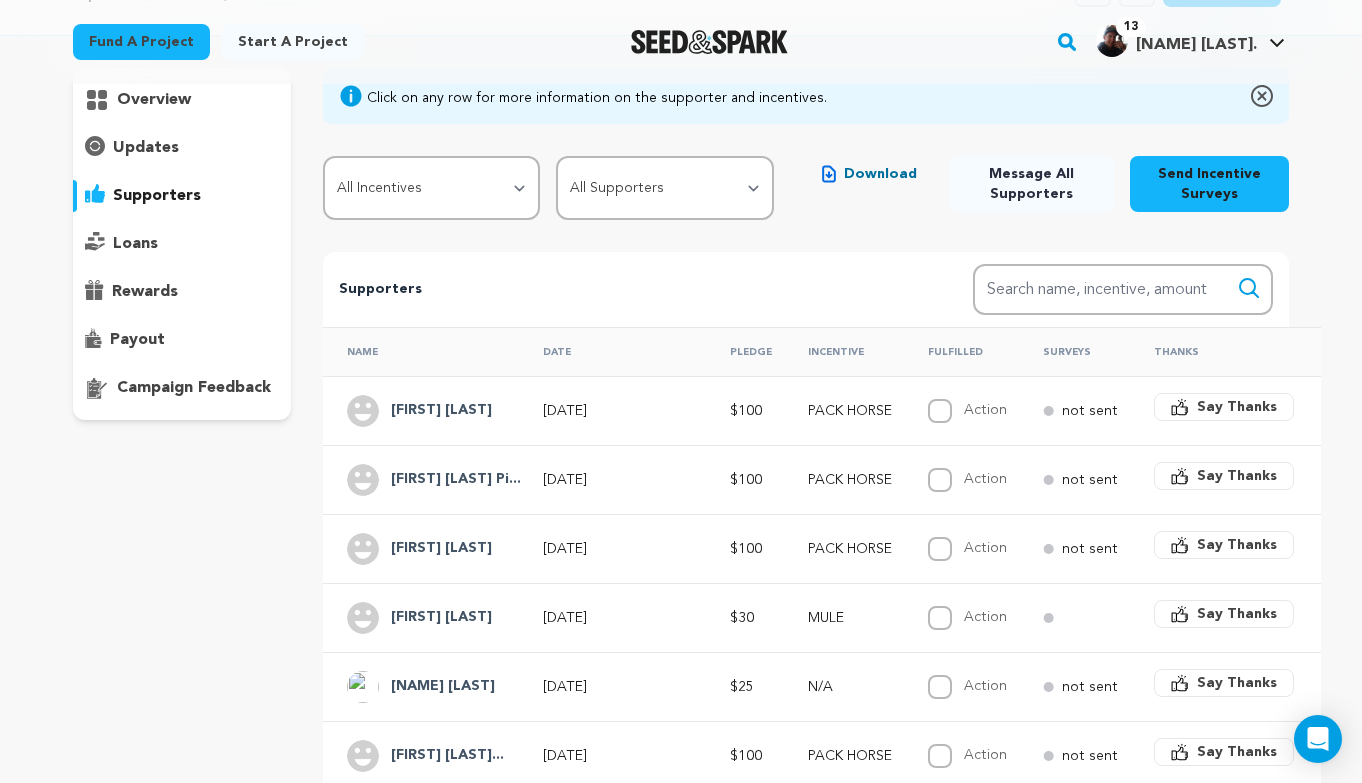 scroll, scrollTop: 144, scrollLeft: 0, axis: vertical 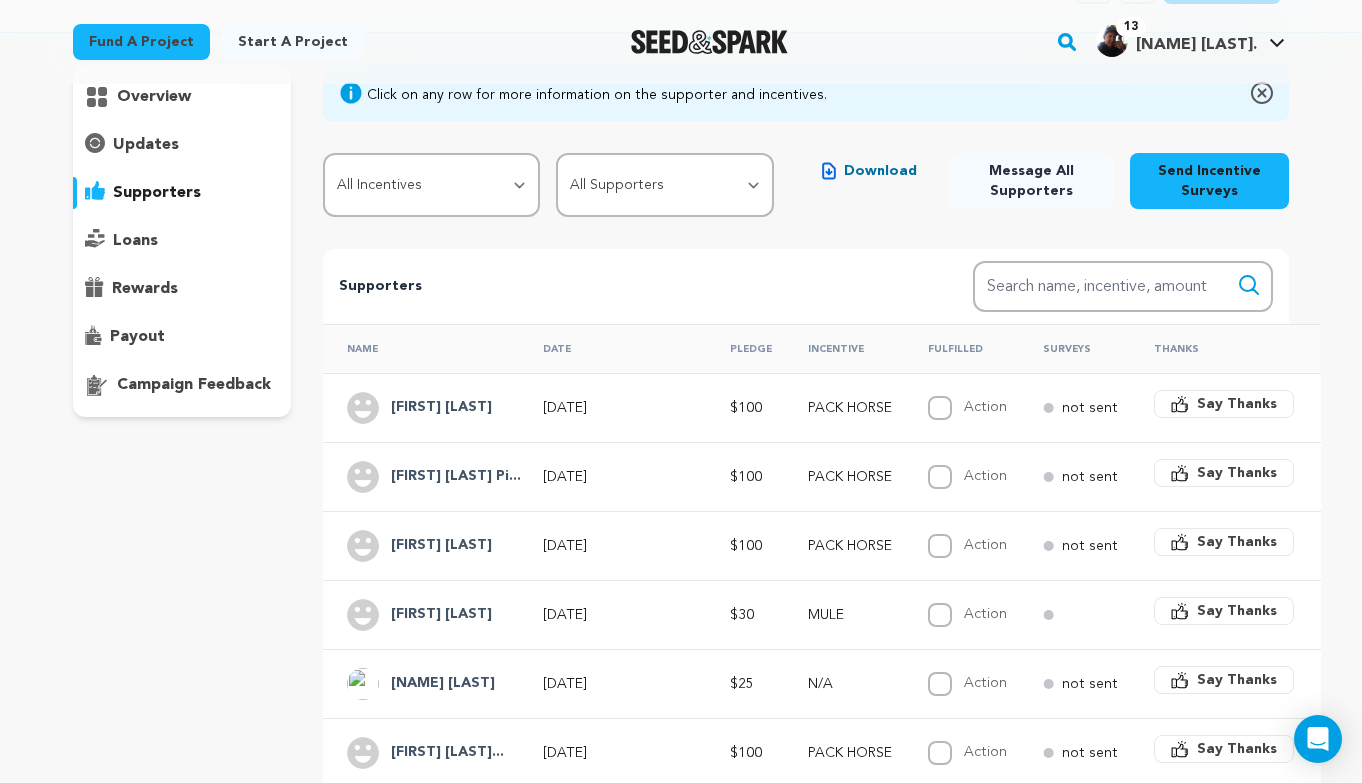 click on "Message All Supporters" at bounding box center [1031, 181] 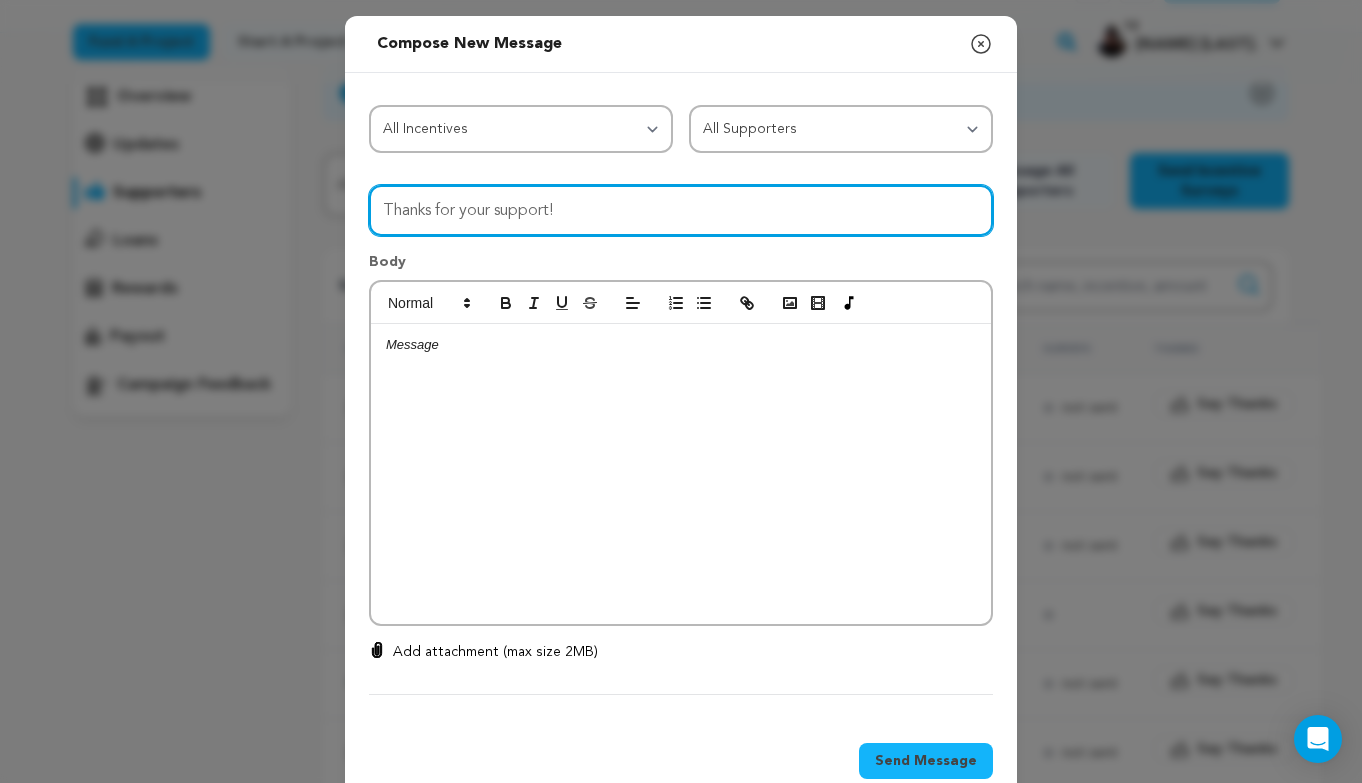 click on "Thanks for your support!" at bounding box center (681, 210) 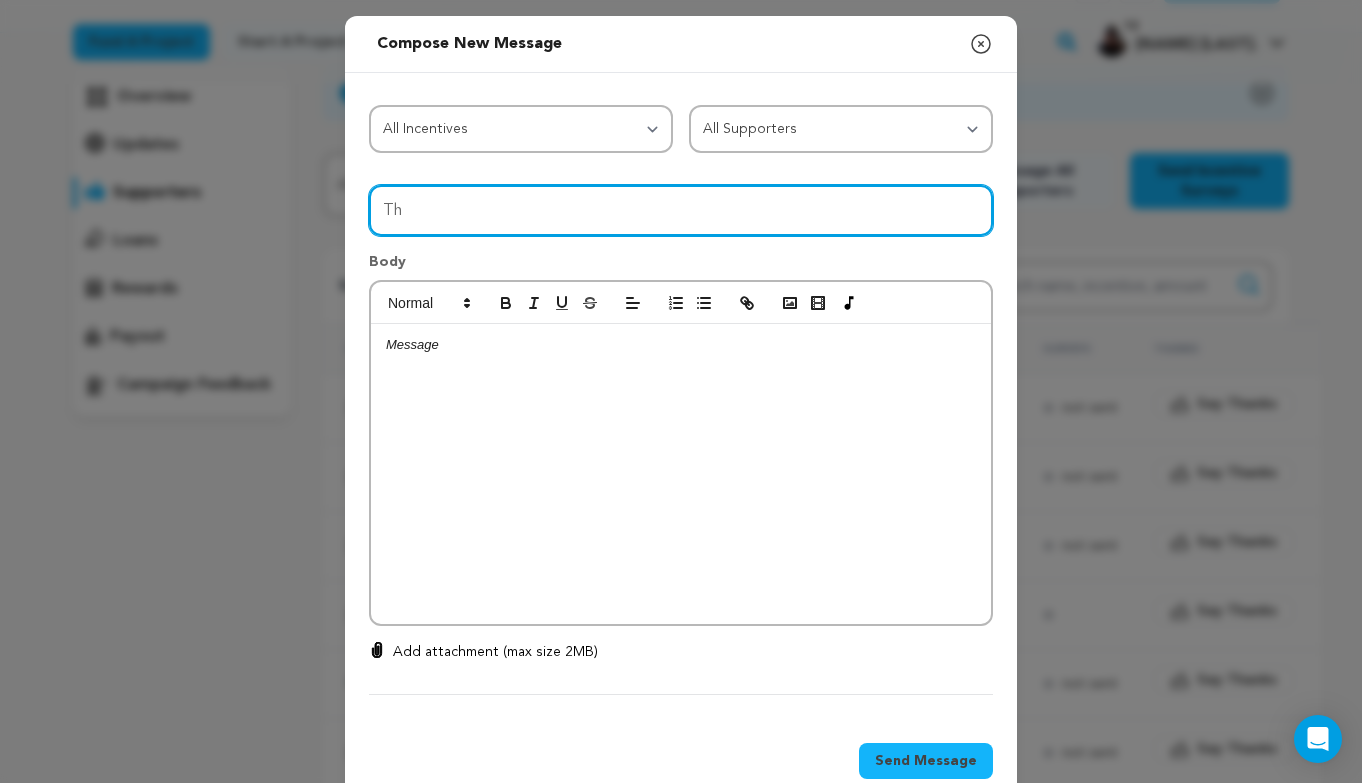 type on "T" 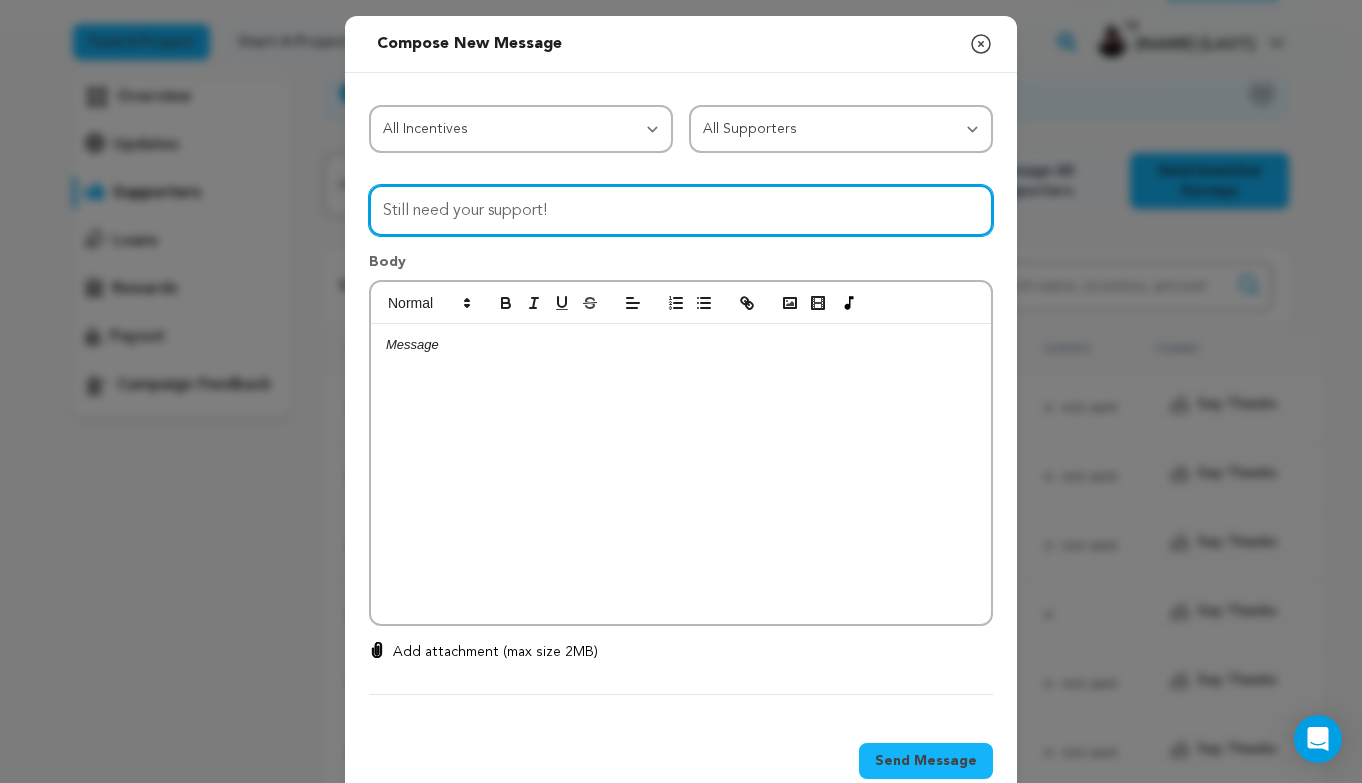 type on "Still need your support!" 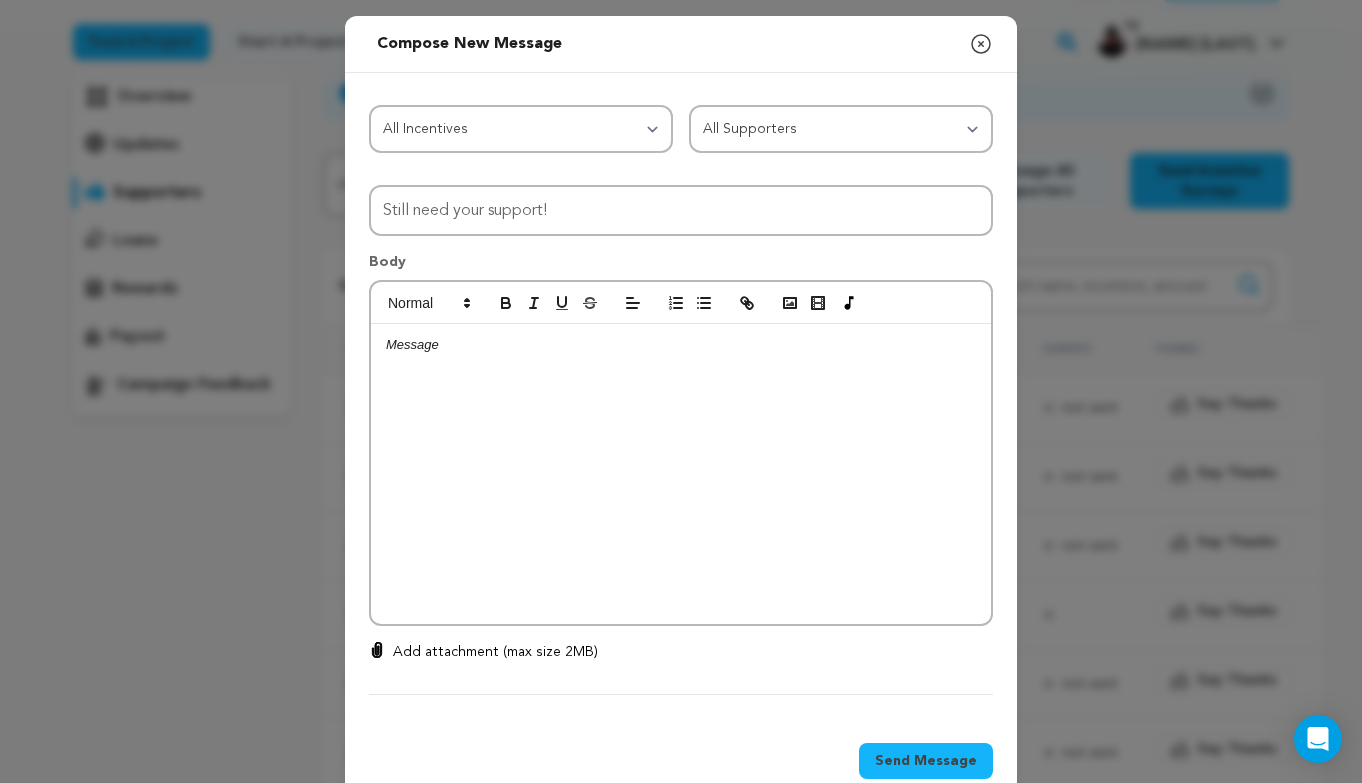 click at bounding box center (681, 345) 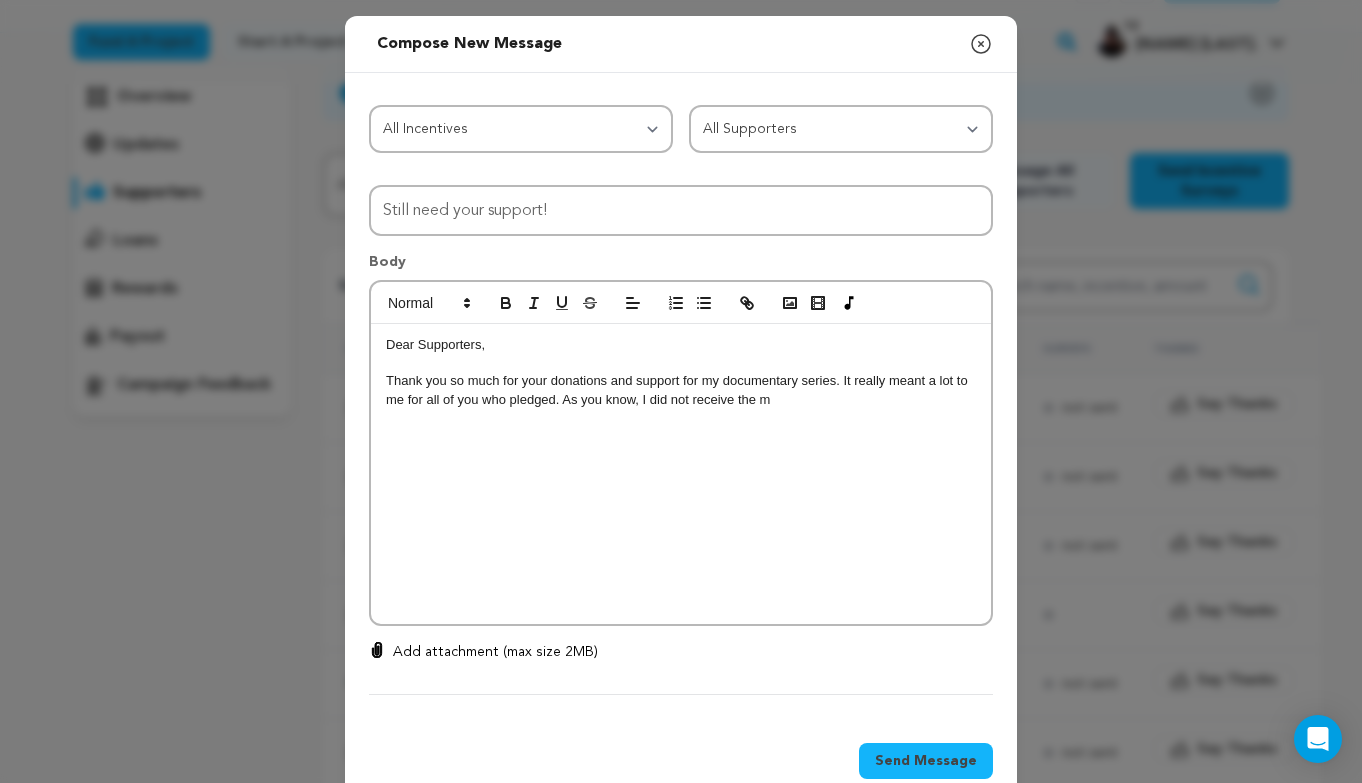 click on "Thank you so much for your donations and support for my documentary series. It really meant a lot to me for all of you who pledged. As you know, I did not receive the m" at bounding box center [681, 390] 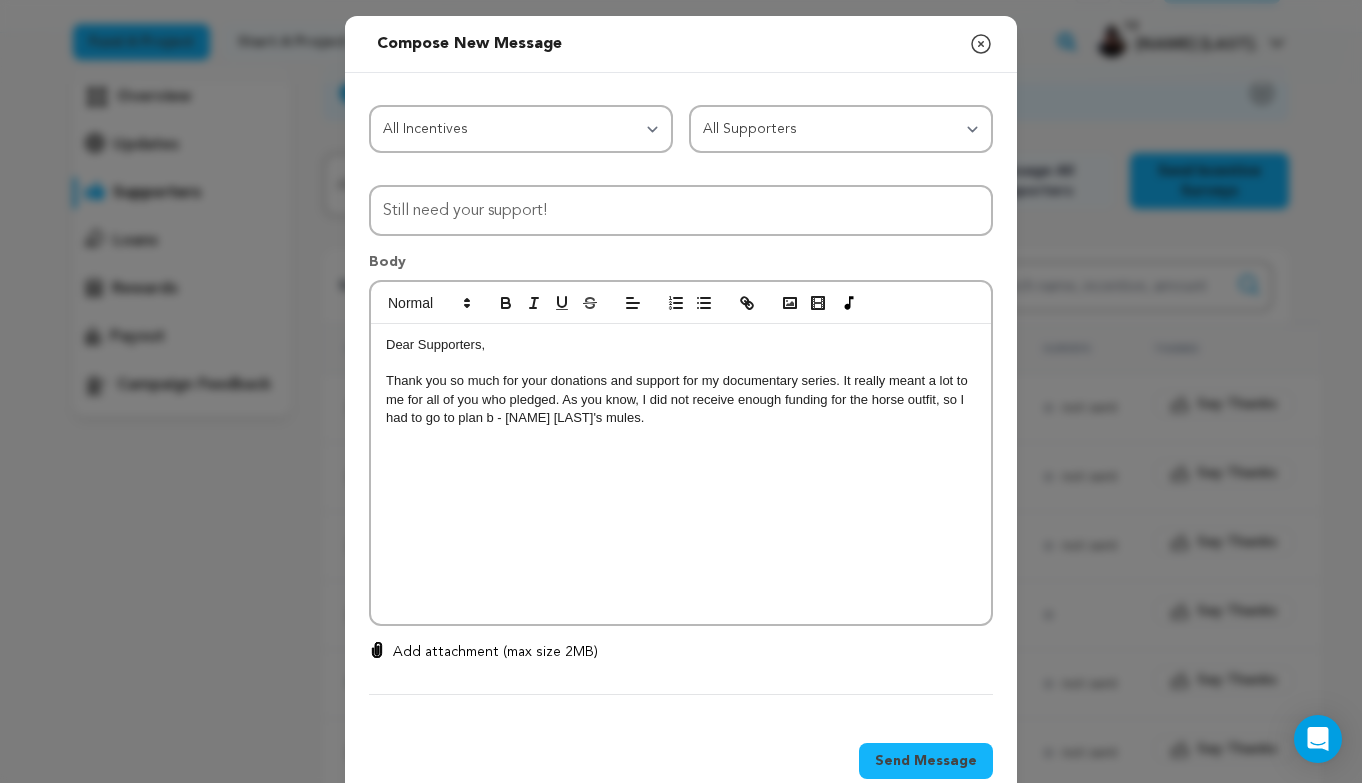 click on "Thank you so much for your donations and support for my documentary series. It really meant a lot to me for all of you who pledged. As you know, I did not receive enough funding for the horse outfit, so I had to go to plan b - [NAME] [LAST]'s mules." at bounding box center [681, 399] 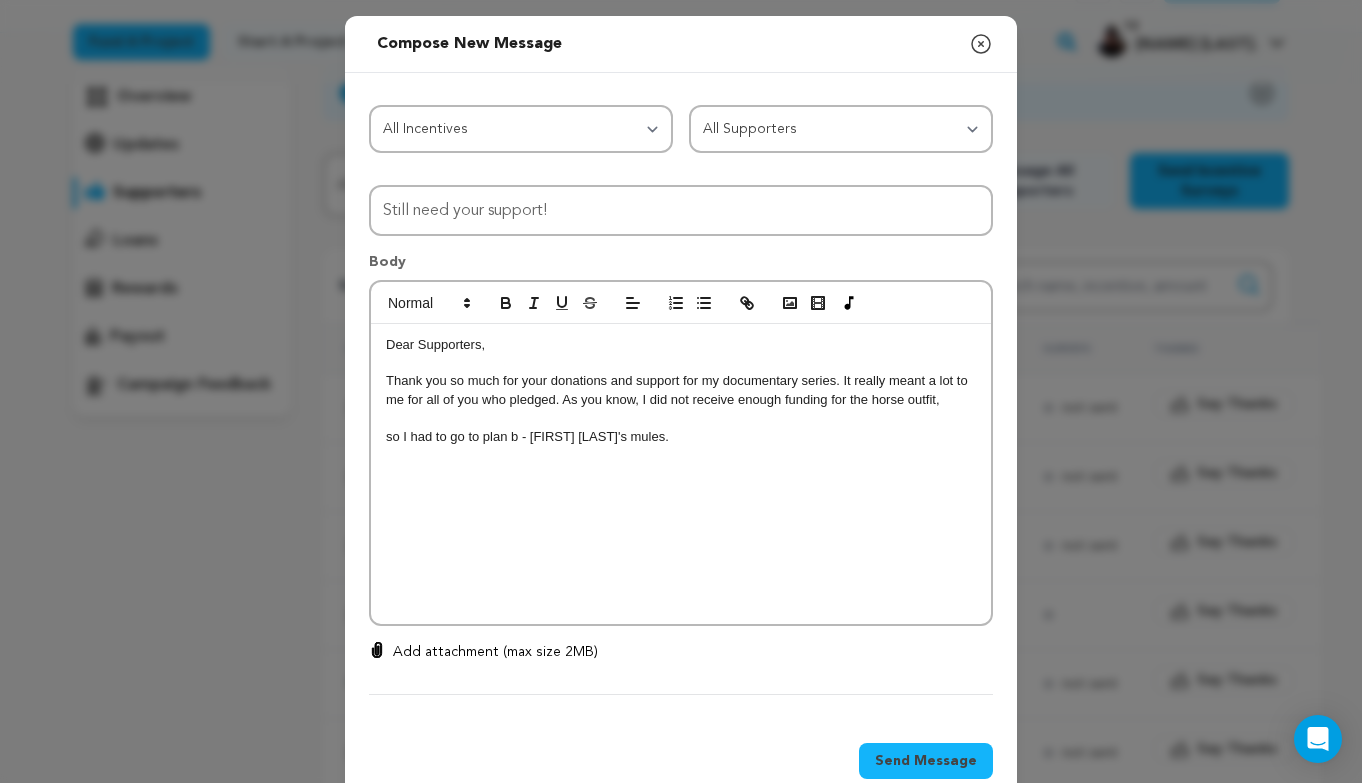 click at bounding box center (681, 418) 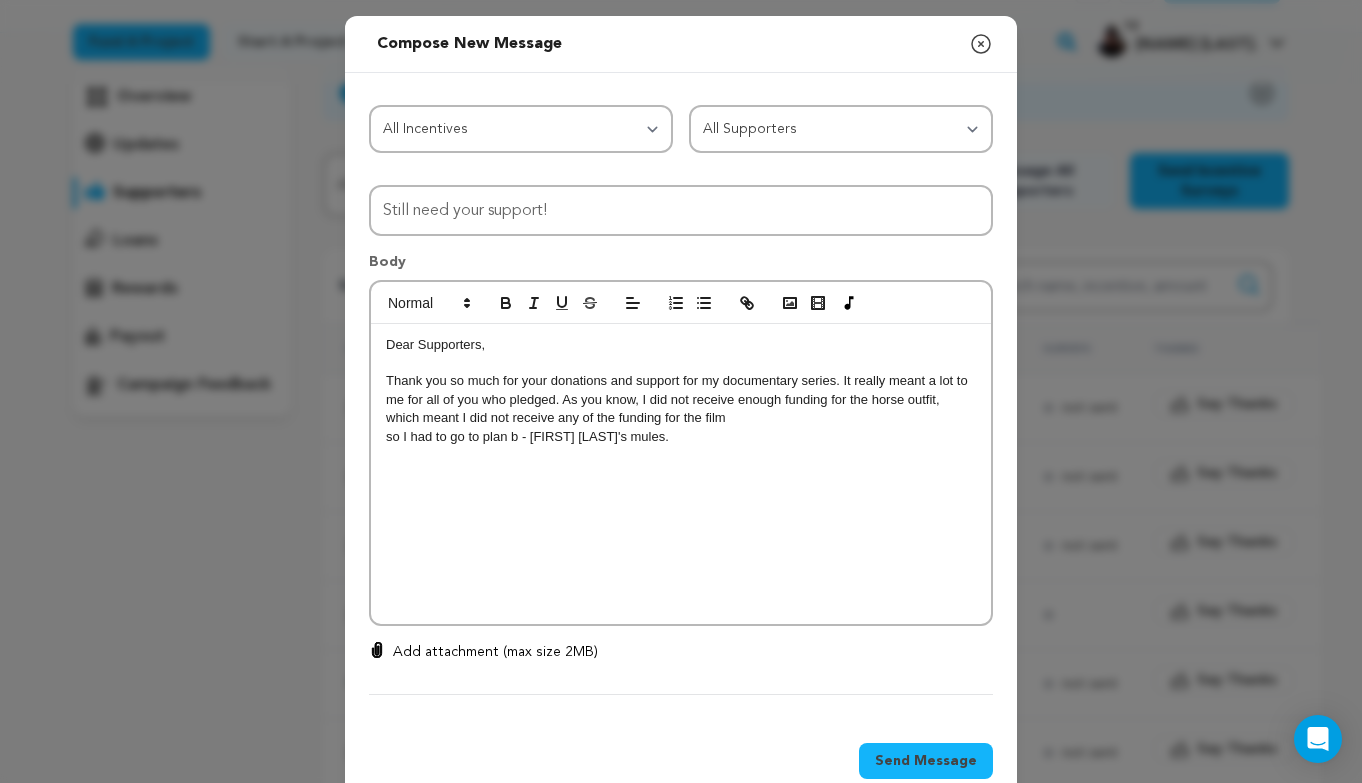 click on "Thank you so much for your donations and support for my documentary series. It really meant a lot to me for all of you who pledged. As you know, I did not receive enough funding for the horse outfit, which meant I did not receive any of the funding for the film" at bounding box center [681, 399] 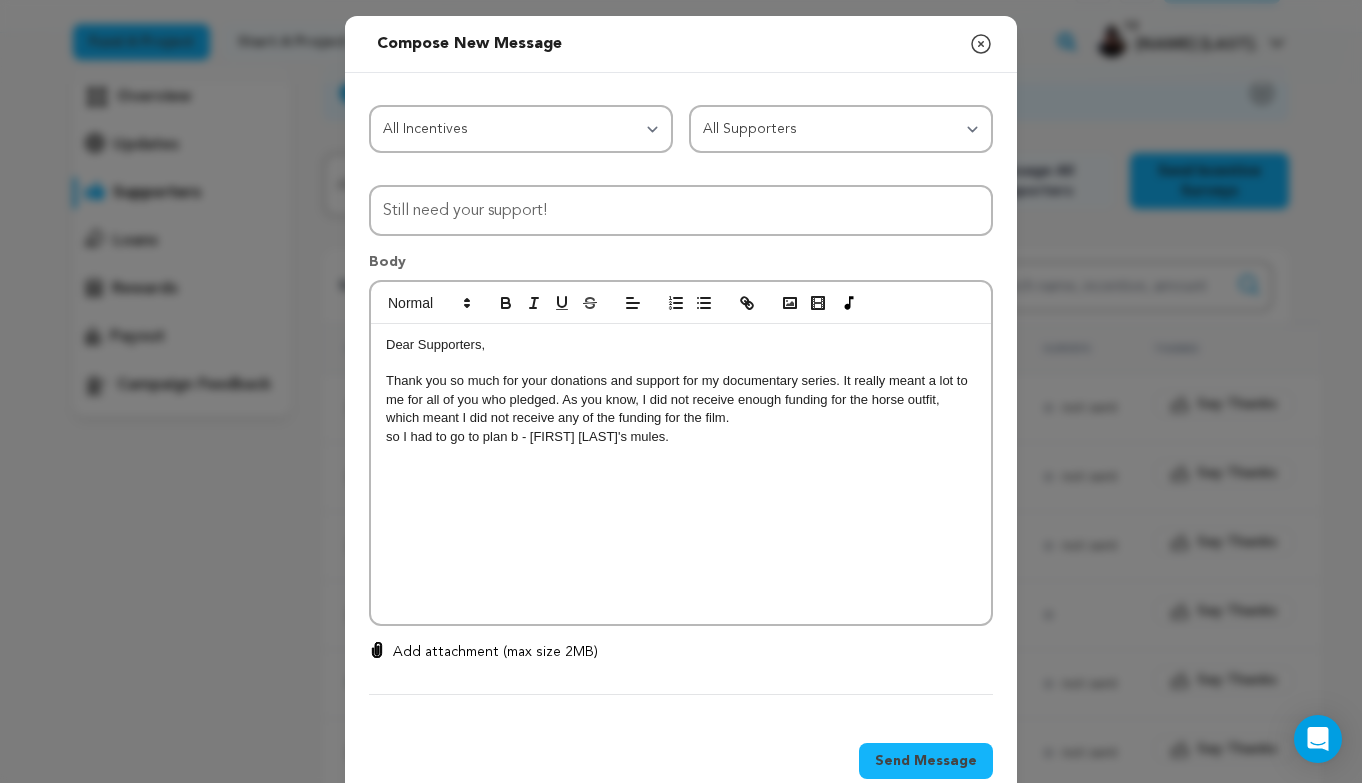 click on "so I had to go to plan b - [FIRST] [LAST]'s mules." at bounding box center (681, 437) 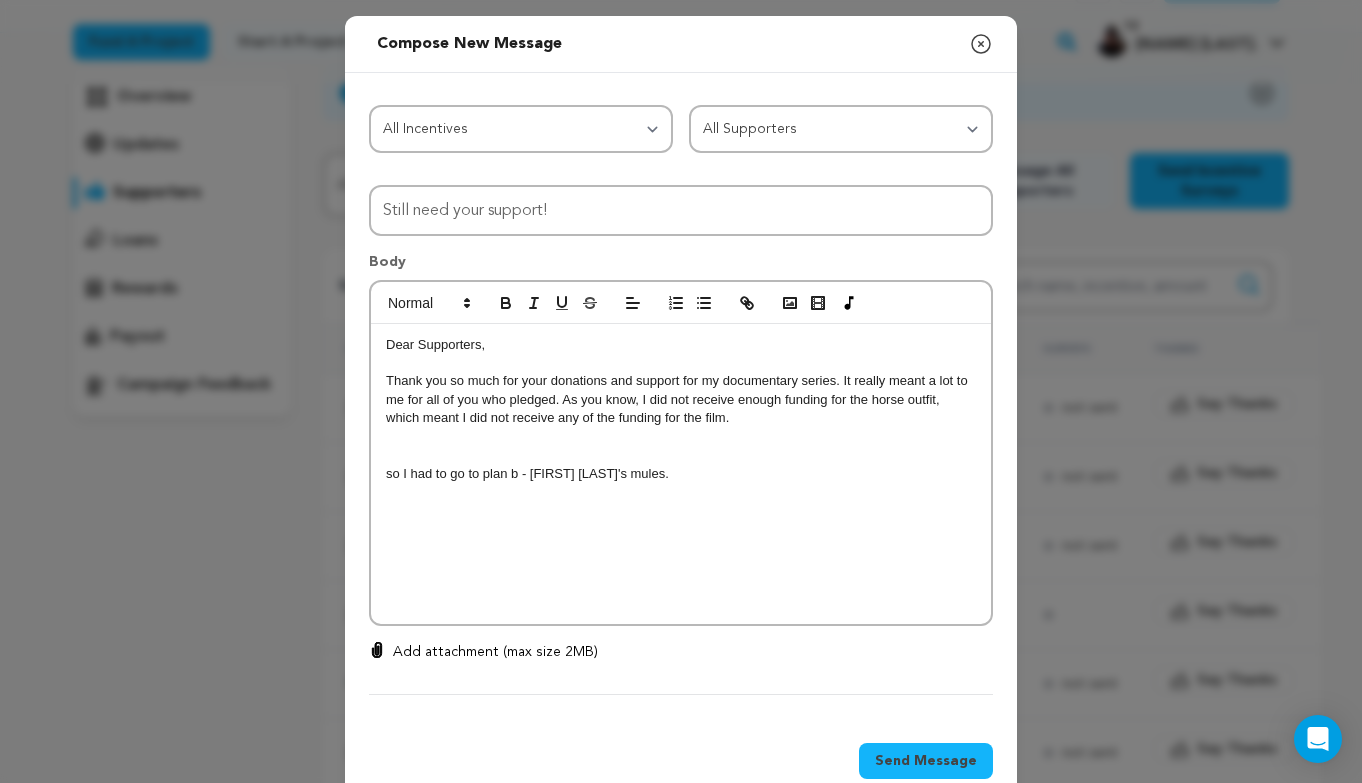click on "Thank you so much for your donations and support for my documentary series. It really meant a lot to me for all of you who pledged. As you know, I did not receive enough funding for the horse outfit, which meant I did not receive any of the funding for the film." at bounding box center [681, 399] 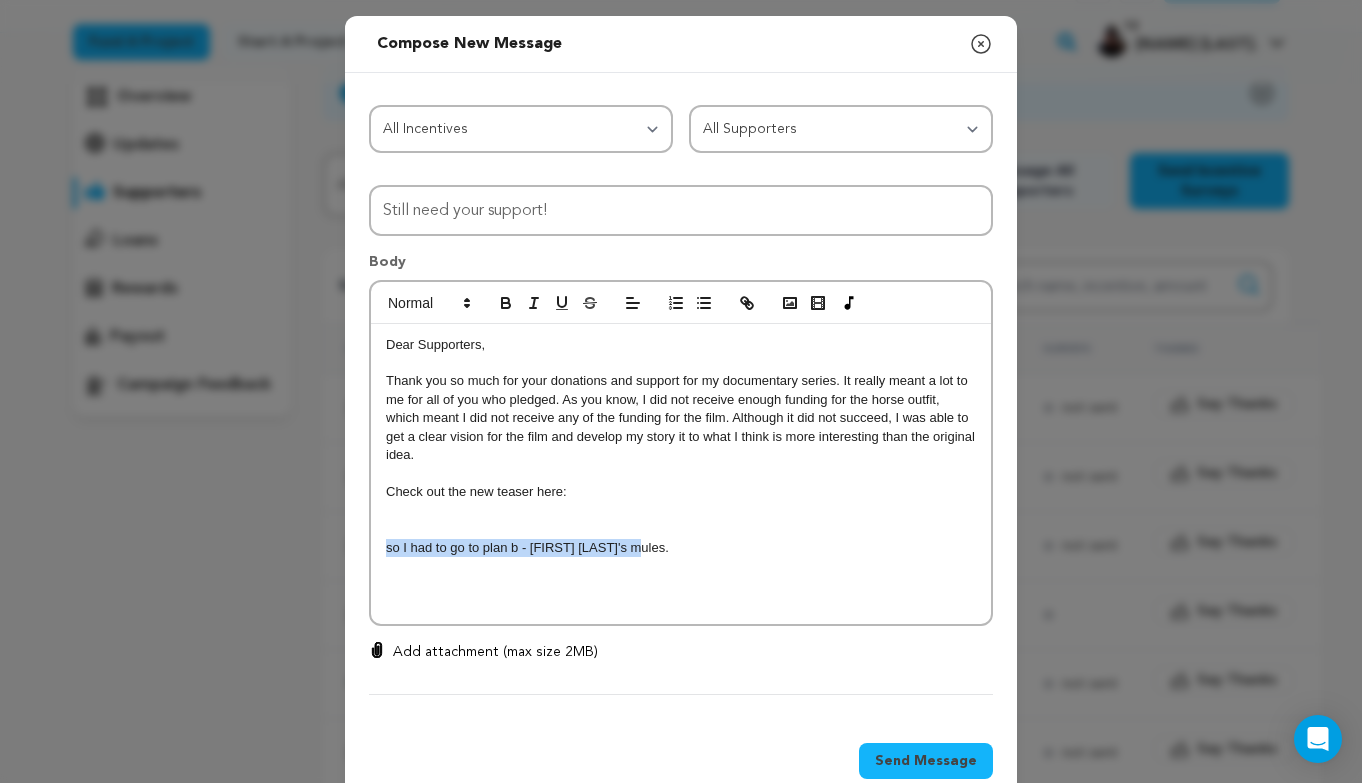 drag, startPoint x: 633, startPoint y: 551, endPoint x: 354, endPoint y: 556, distance: 279.0448 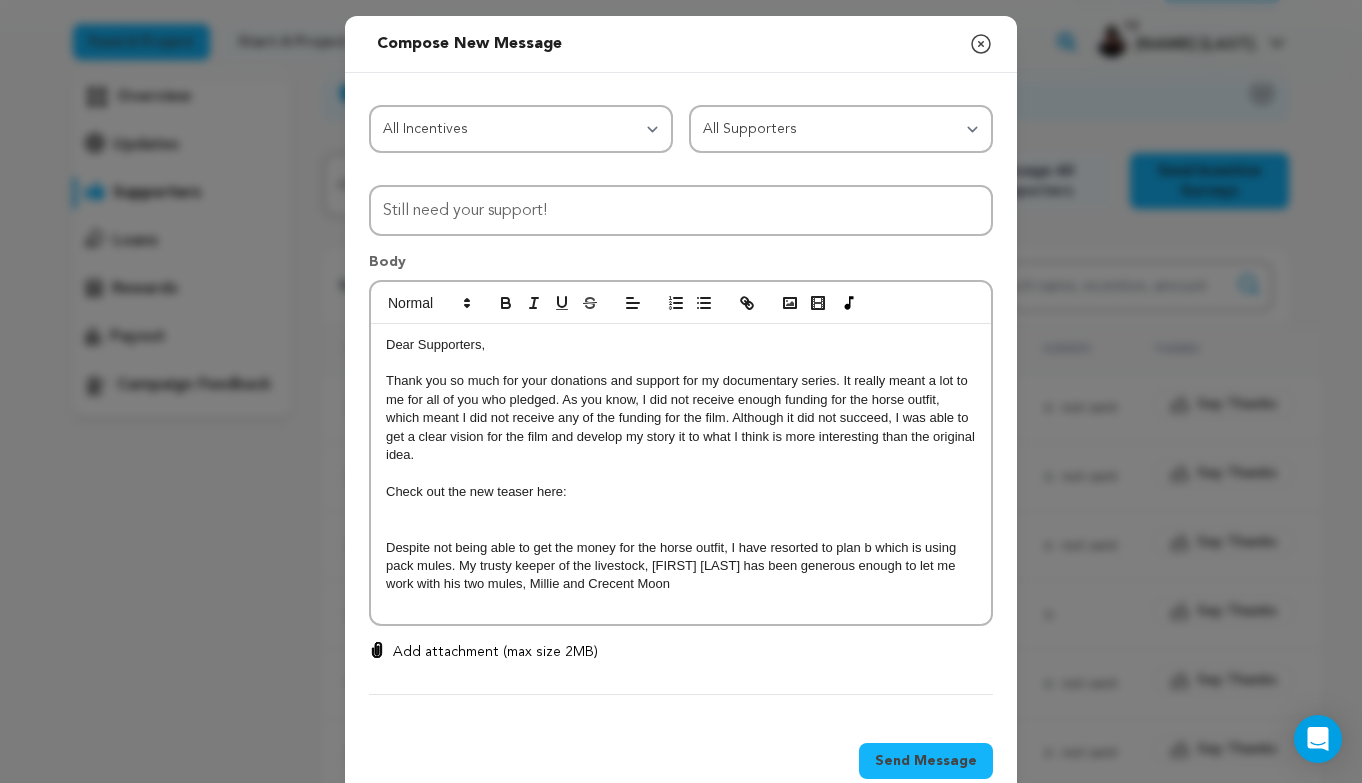 click on "Despite not being able to get the money for the horse outfit, I have resorted to plan b which is using pack mules. My trusty keeper of the livestock, [FIRST] [LAST] has been generous enough to let me work with his two mules, Millie and Crecent Moon" at bounding box center [681, 566] 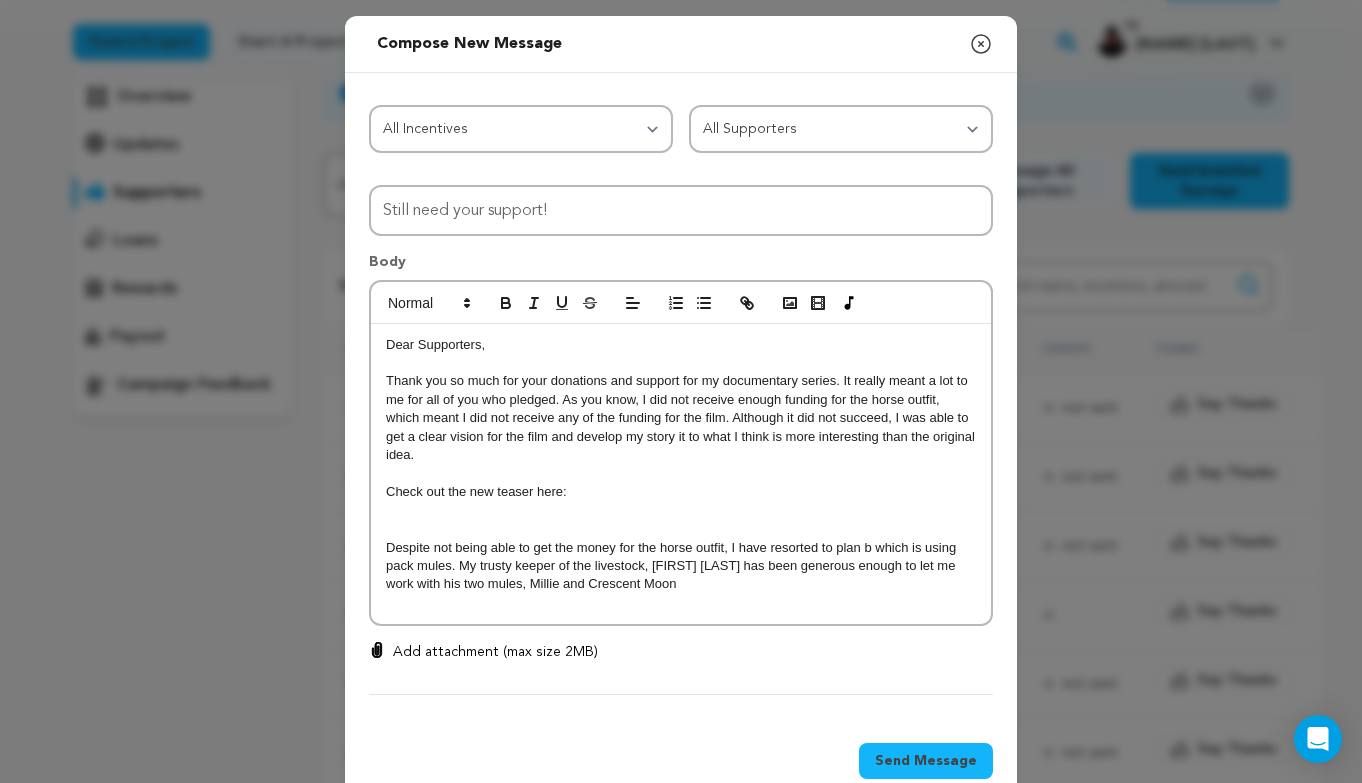 click on "Despite not being able to get the money for the horse outfit, I have resorted to plan b which is using pack mules. My trusty keeper of the livestock, [FIRST] [LAST] has been generous enough to let me work with his two mules, Millie and Crescent Moon" at bounding box center [681, 566] 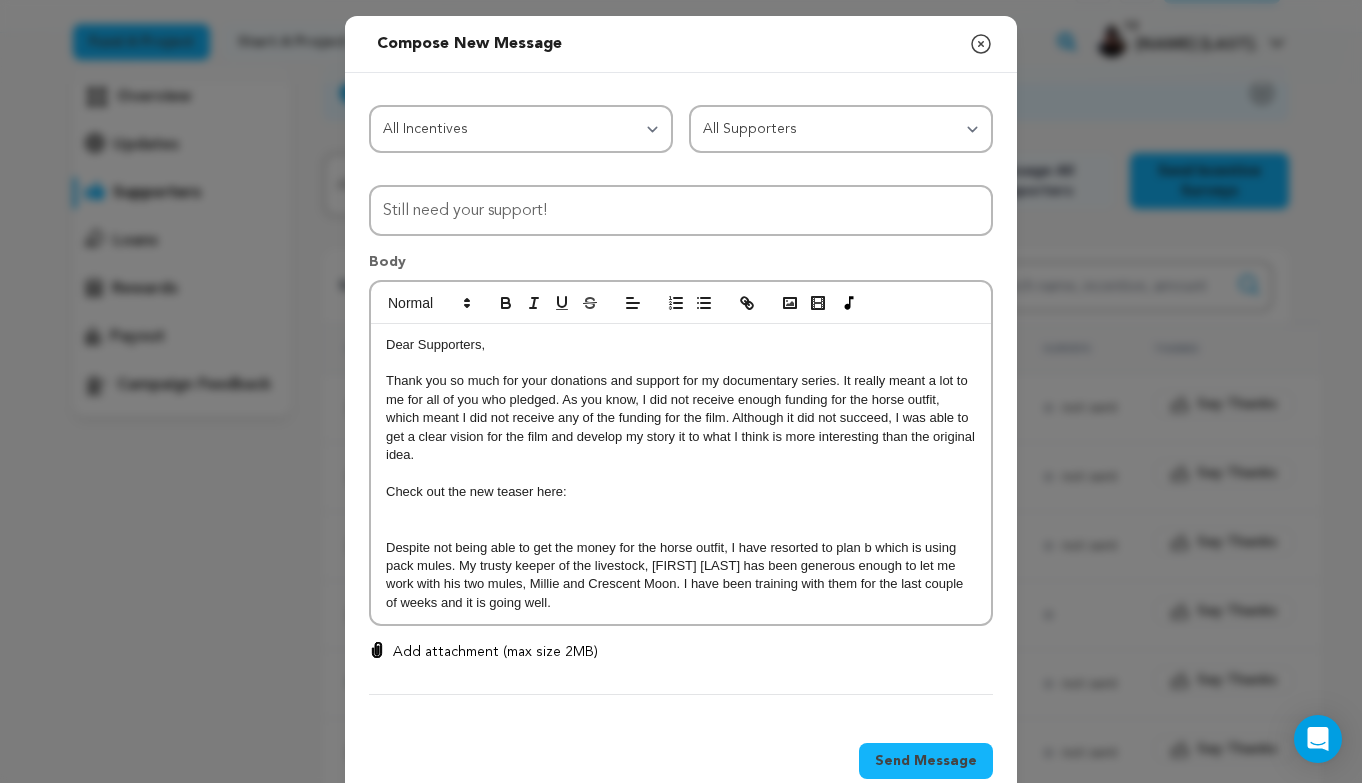 scroll, scrollTop: 45, scrollLeft: 0, axis: vertical 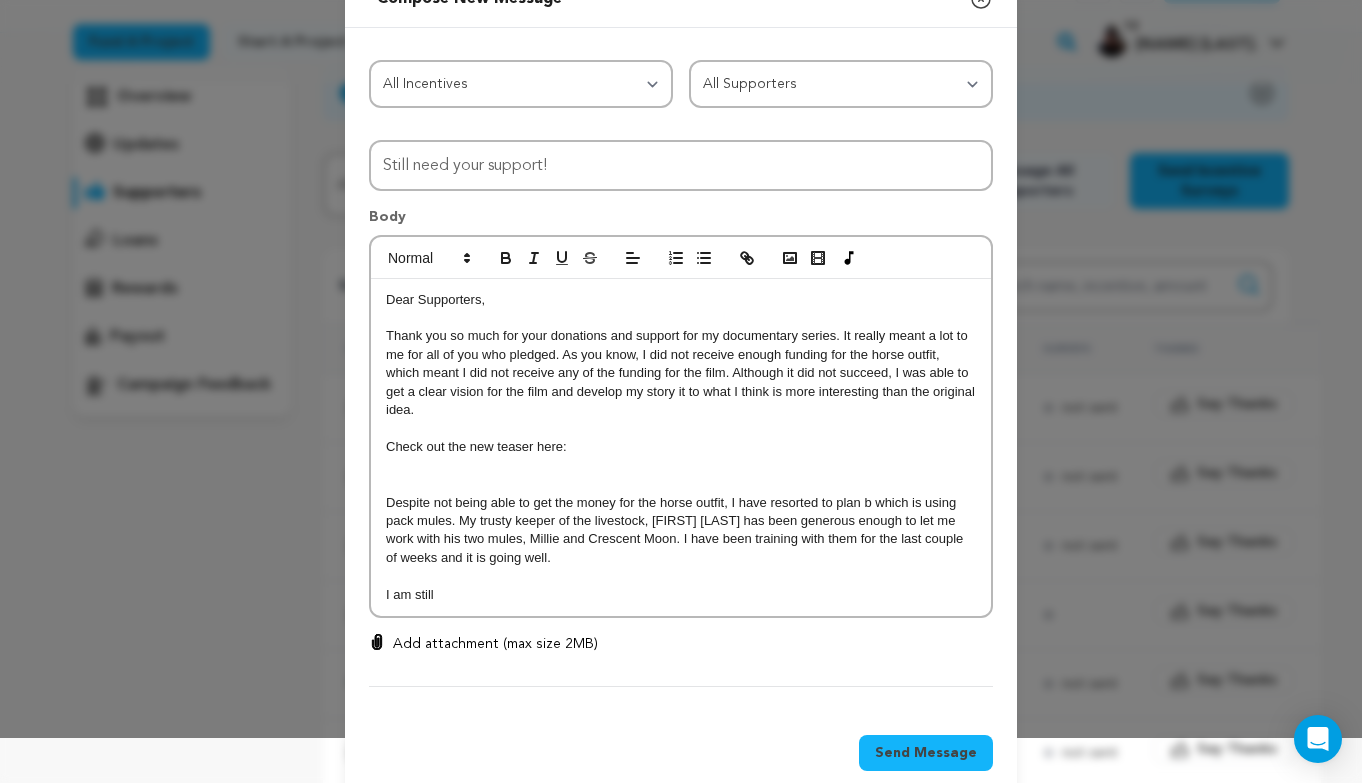 click on "Check out the new teaser here:" at bounding box center (681, 447) 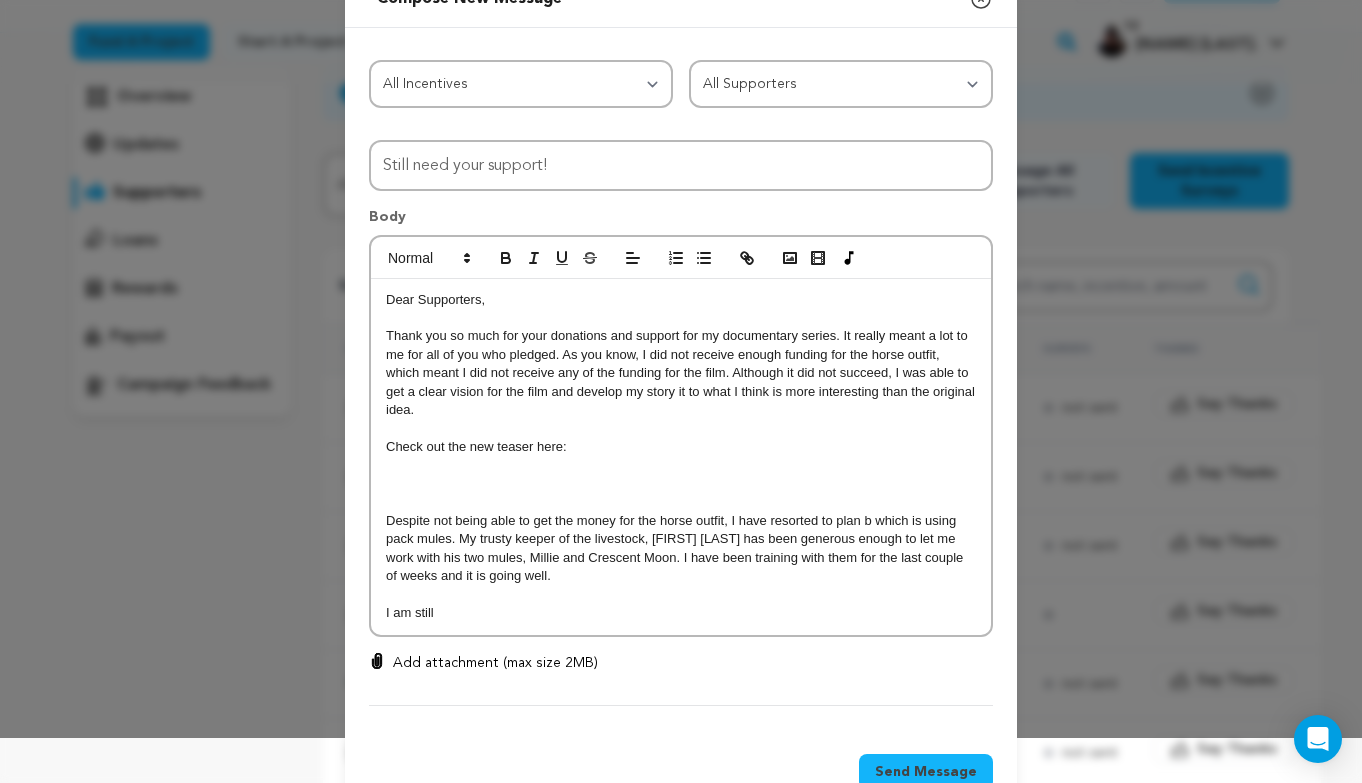 drag, startPoint x: 573, startPoint y: 447, endPoint x: 383, endPoint y: 449, distance: 190.01053 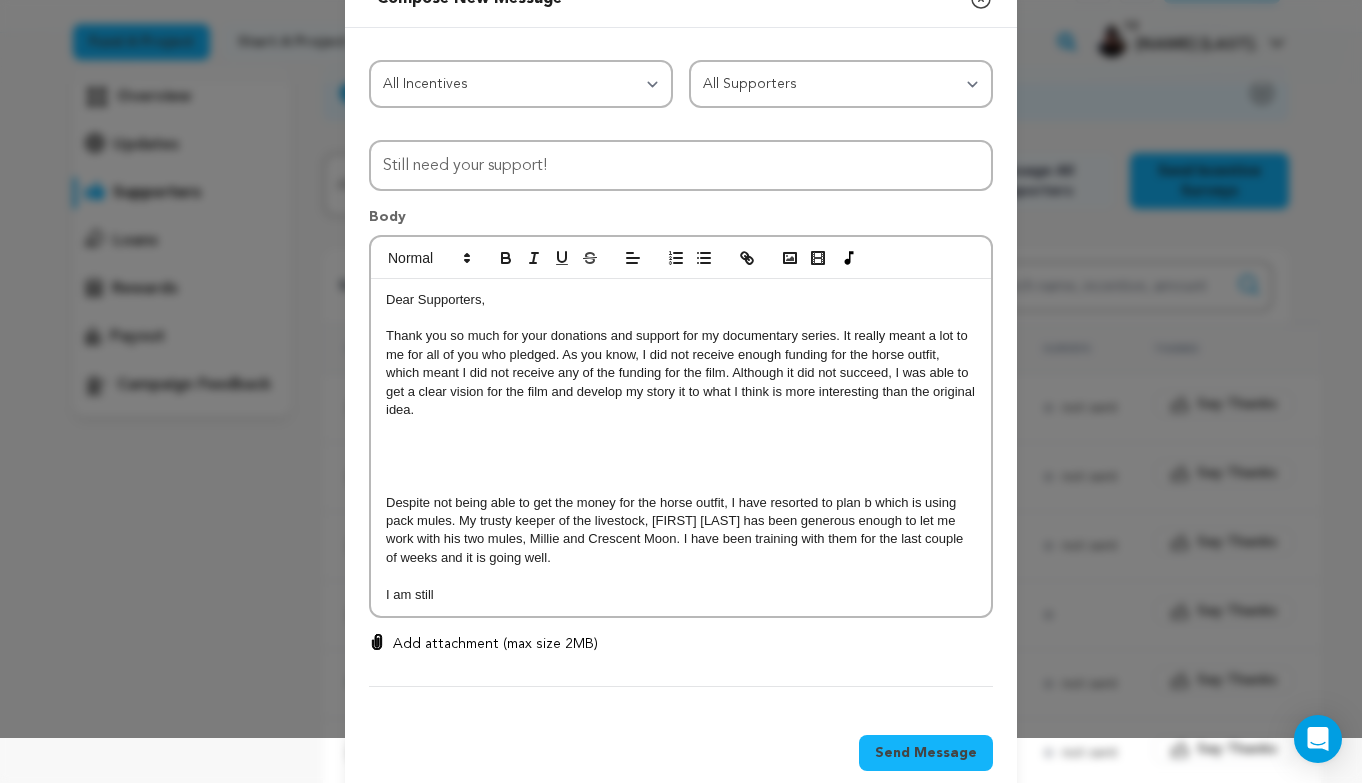 click at bounding box center [681, 484] 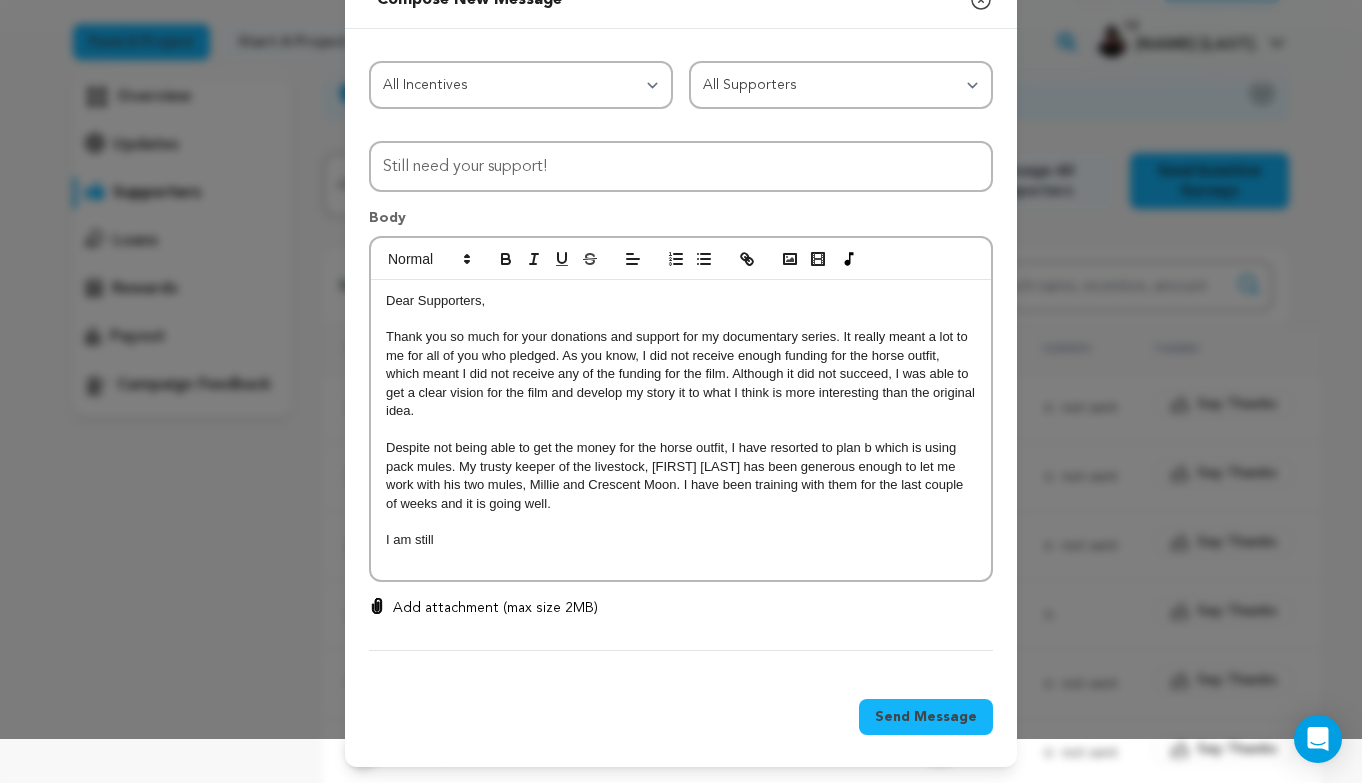 scroll, scrollTop: 44, scrollLeft: 0, axis: vertical 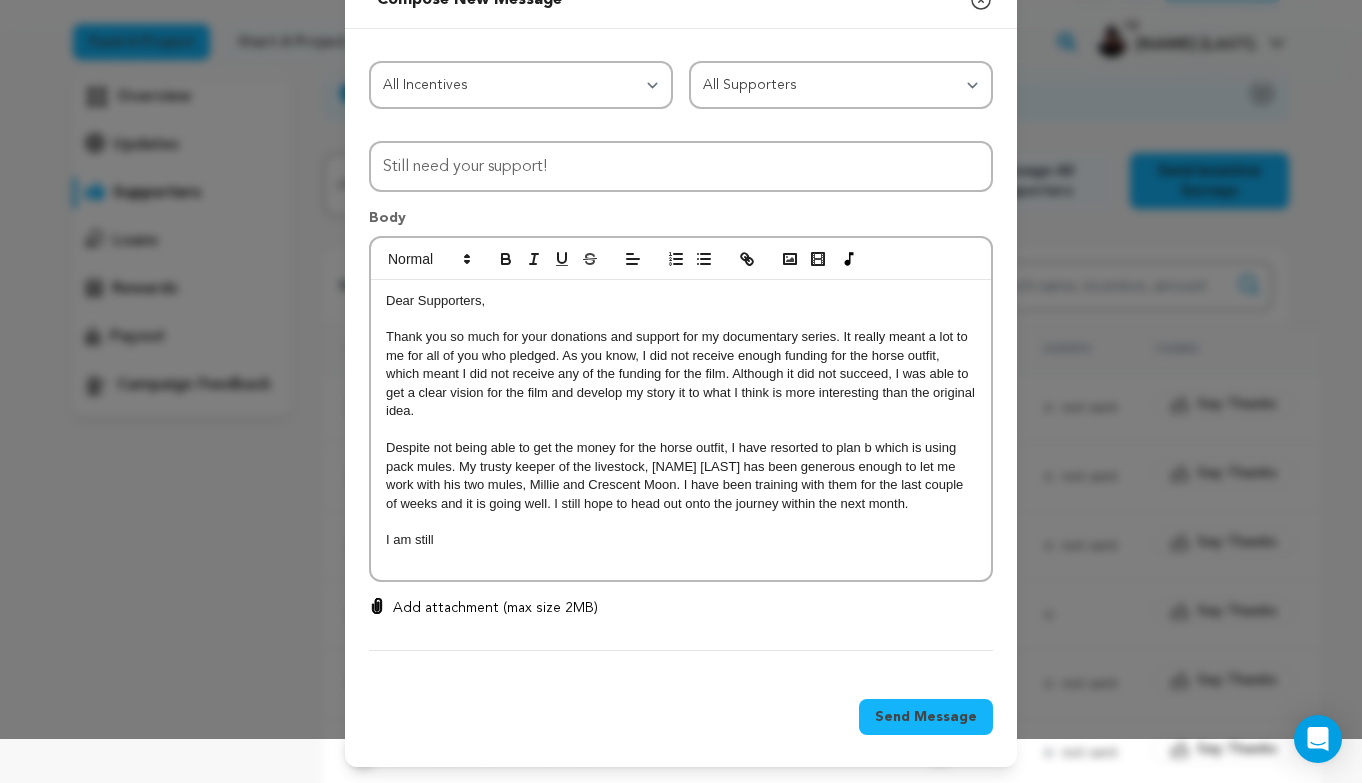 click on "I am still" at bounding box center (681, 540) 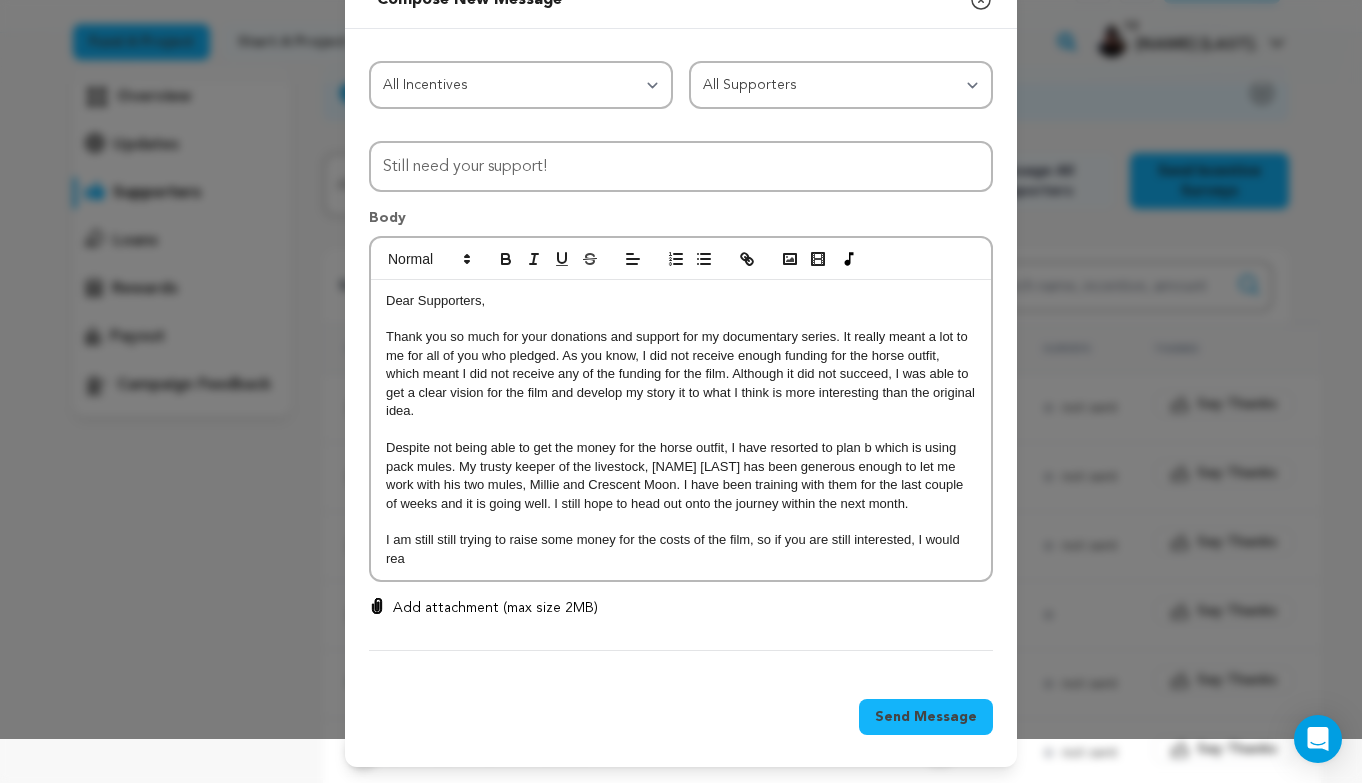 scroll, scrollTop: 45, scrollLeft: 0, axis: vertical 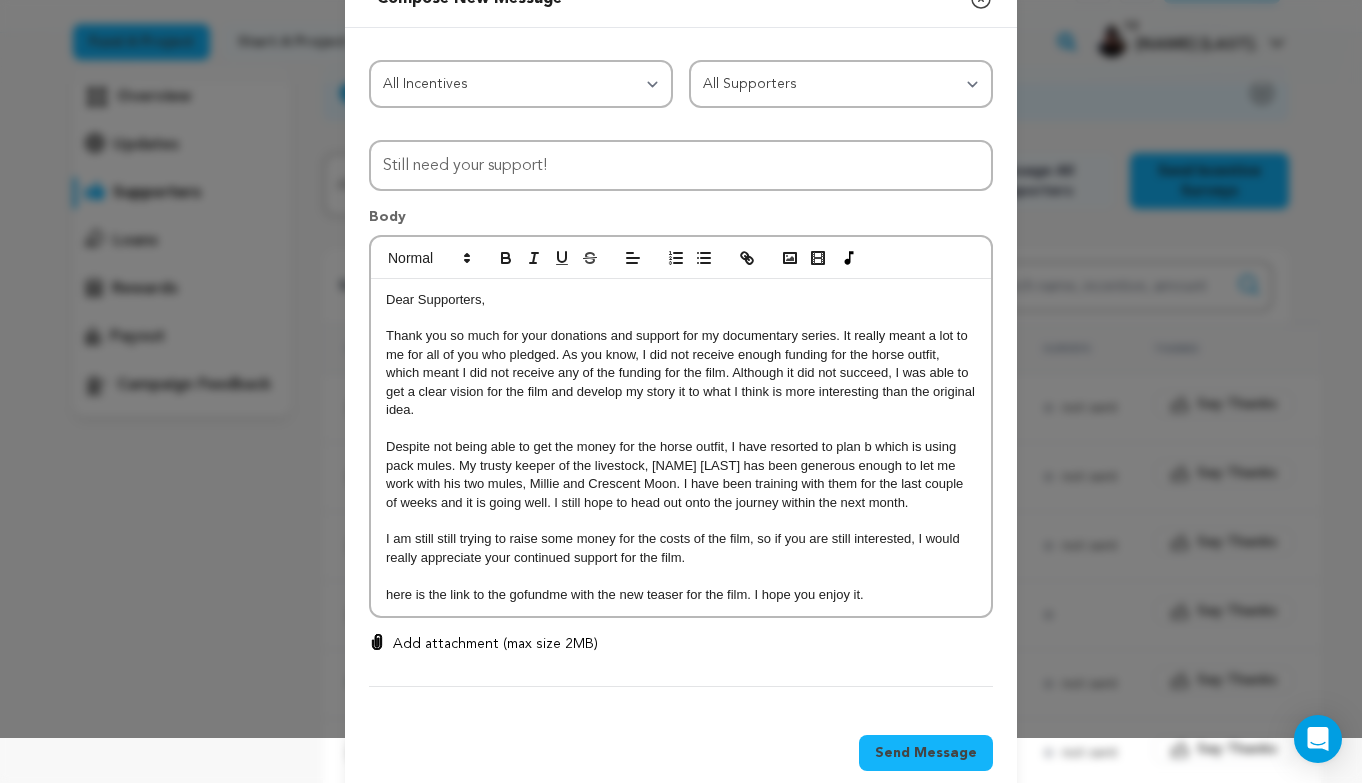 click on "here is the link to the gofundme with the new teaser for the film. I hope you enjoy it." at bounding box center [681, 595] 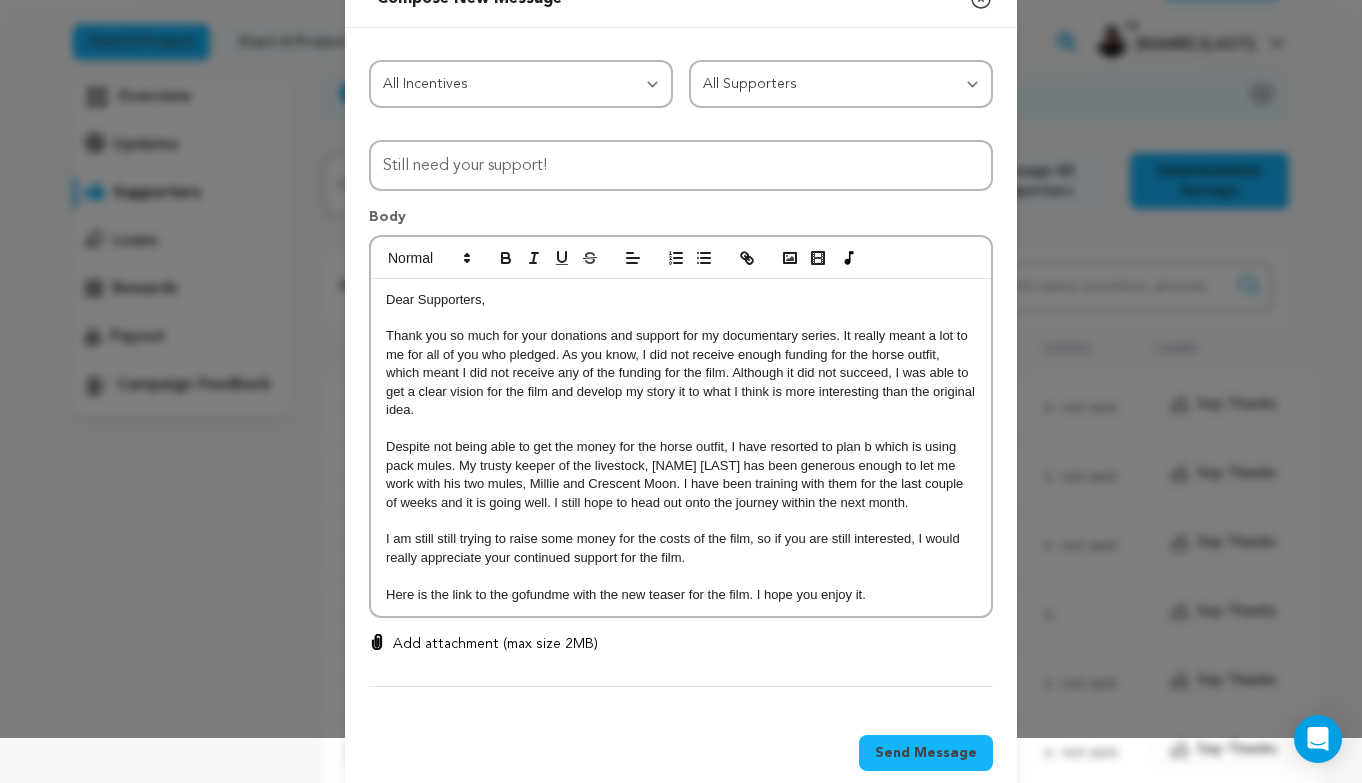 click on "Here is the link to the gofundme with the new teaser for the film. I hope you enjoy it." at bounding box center [681, 595] 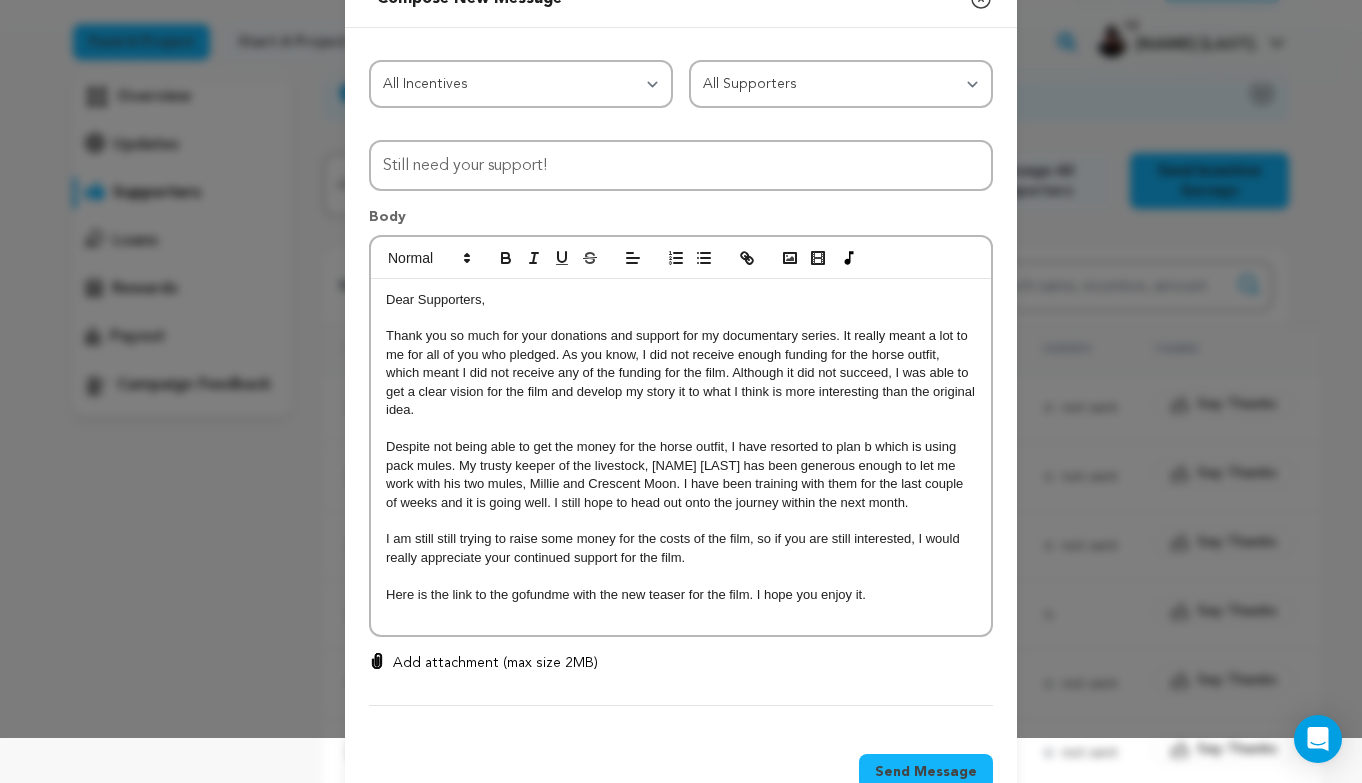 scroll, scrollTop: 0, scrollLeft: 0, axis: both 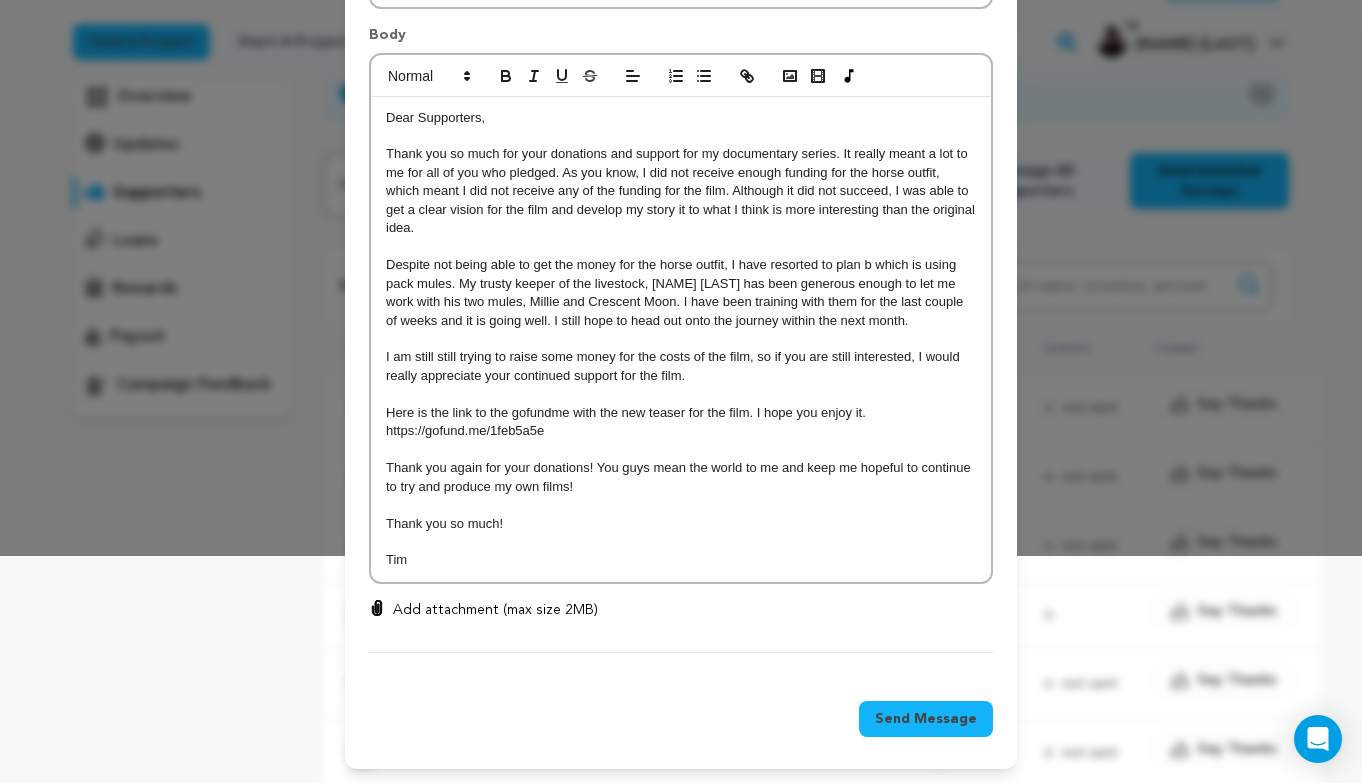click on "Send Message" at bounding box center [926, 719] 